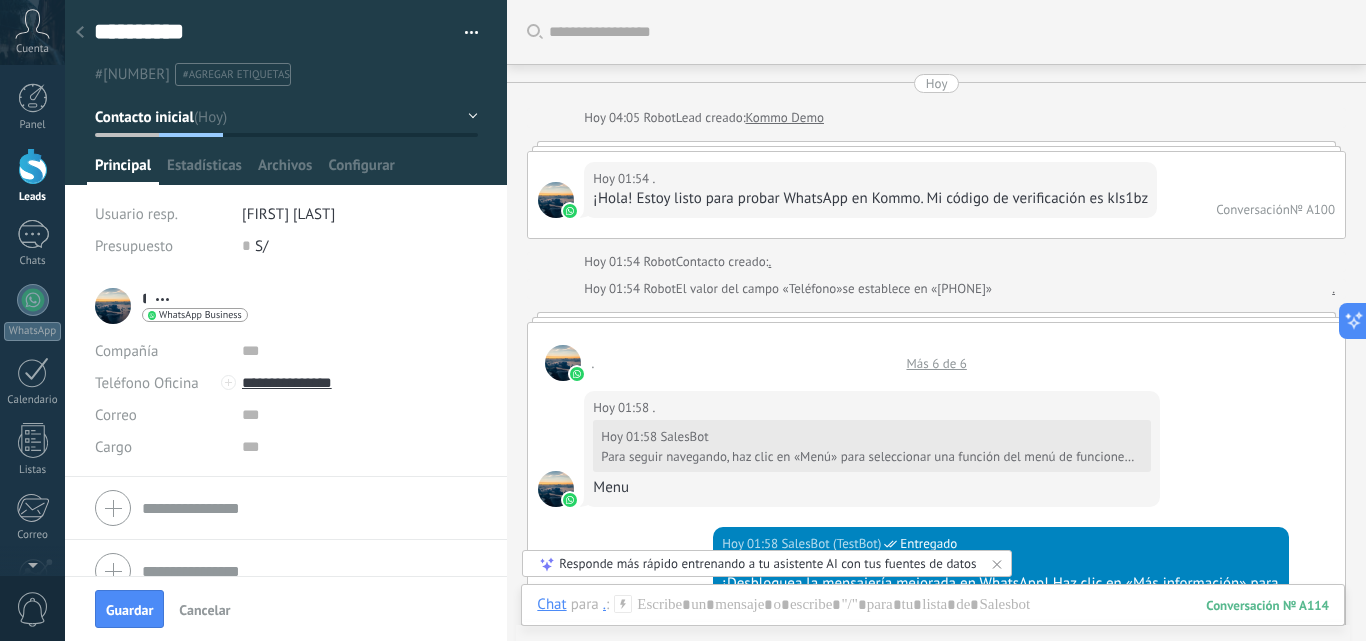 scroll, scrollTop: 0, scrollLeft: 0, axis: both 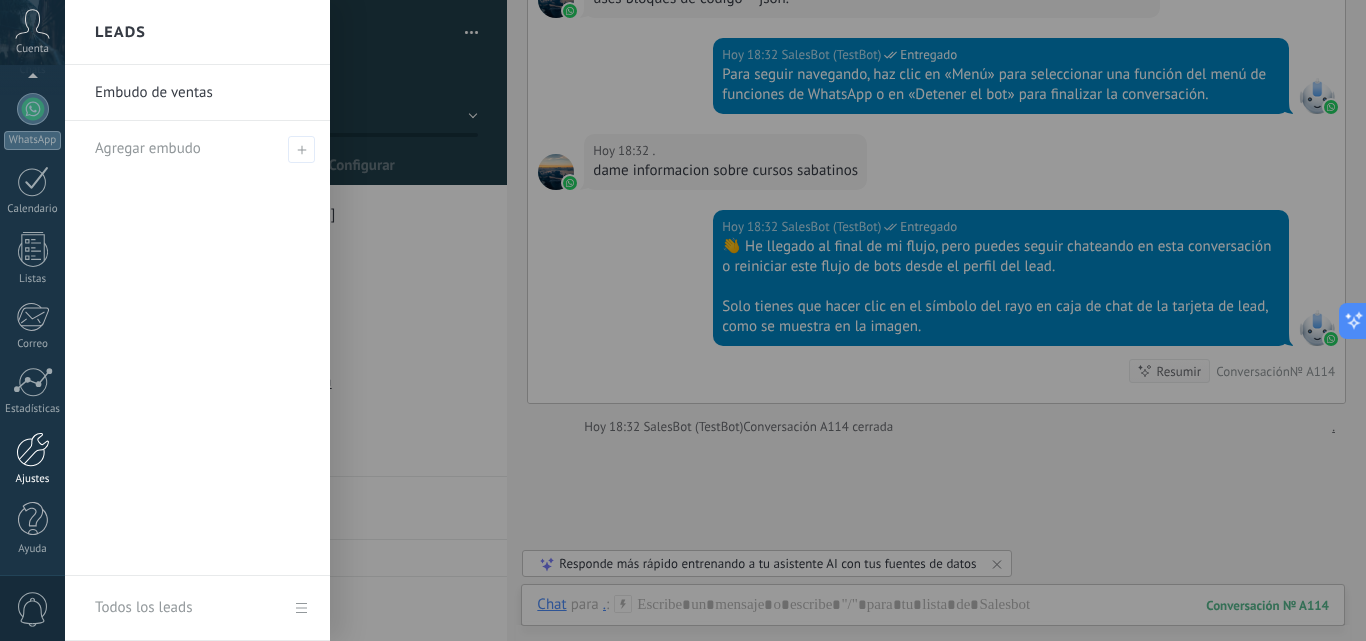 click at bounding box center [33, 449] 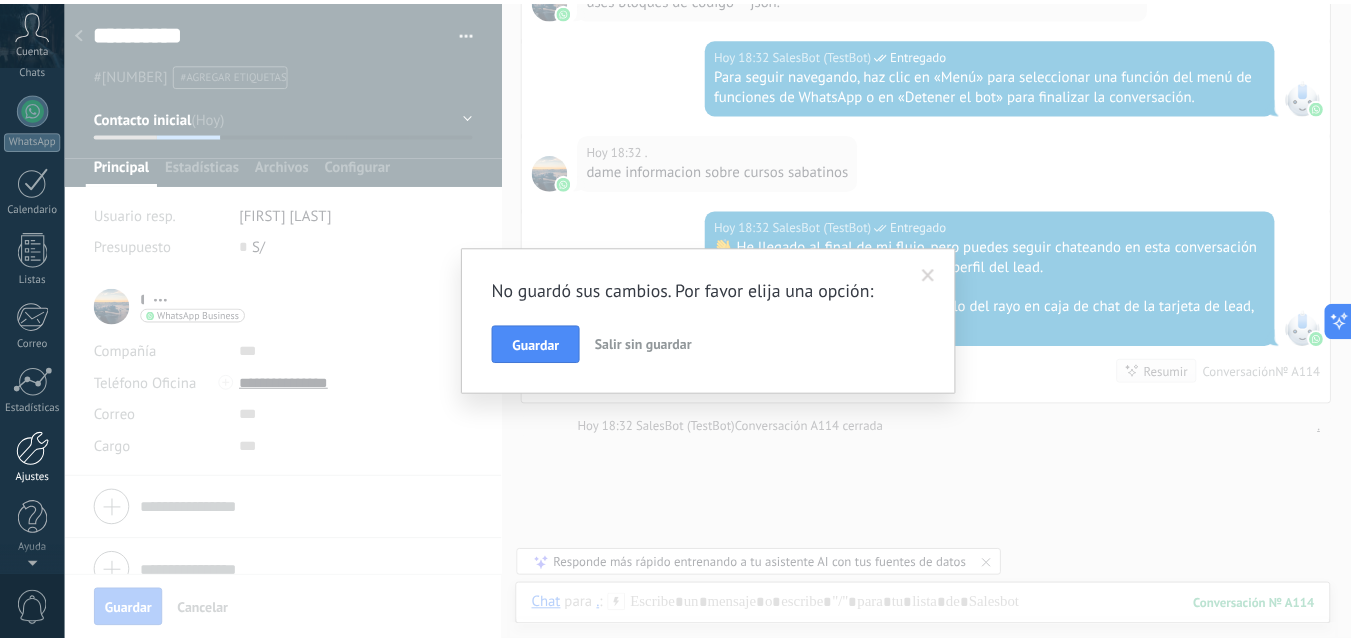 scroll, scrollTop: 0, scrollLeft: 0, axis: both 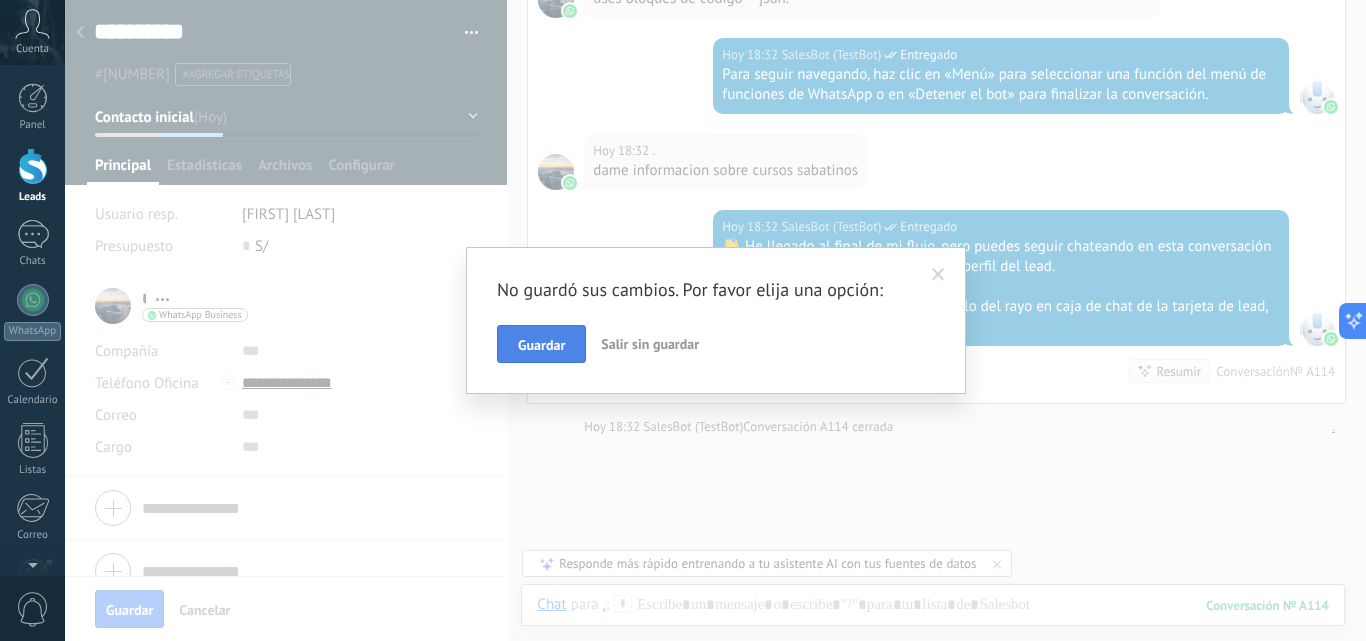 click on "Guardar" at bounding box center [541, 345] 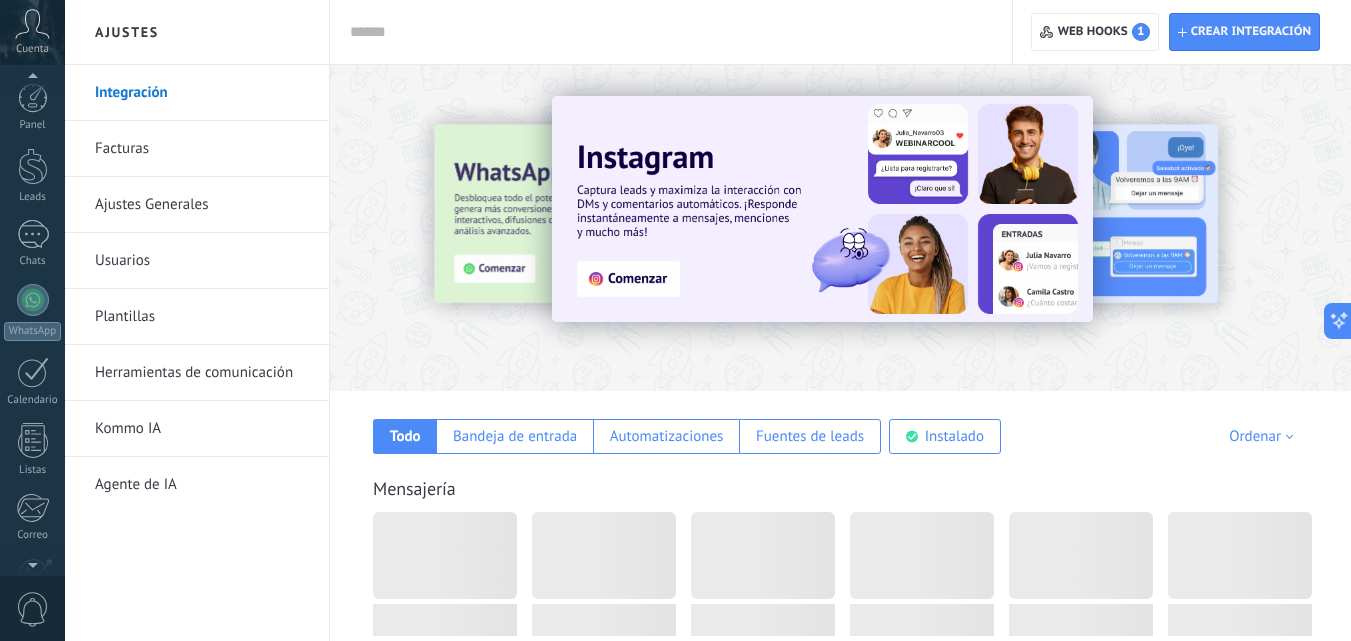 scroll, scrollTop: 191, scrollLeft: 0, axis: vertical 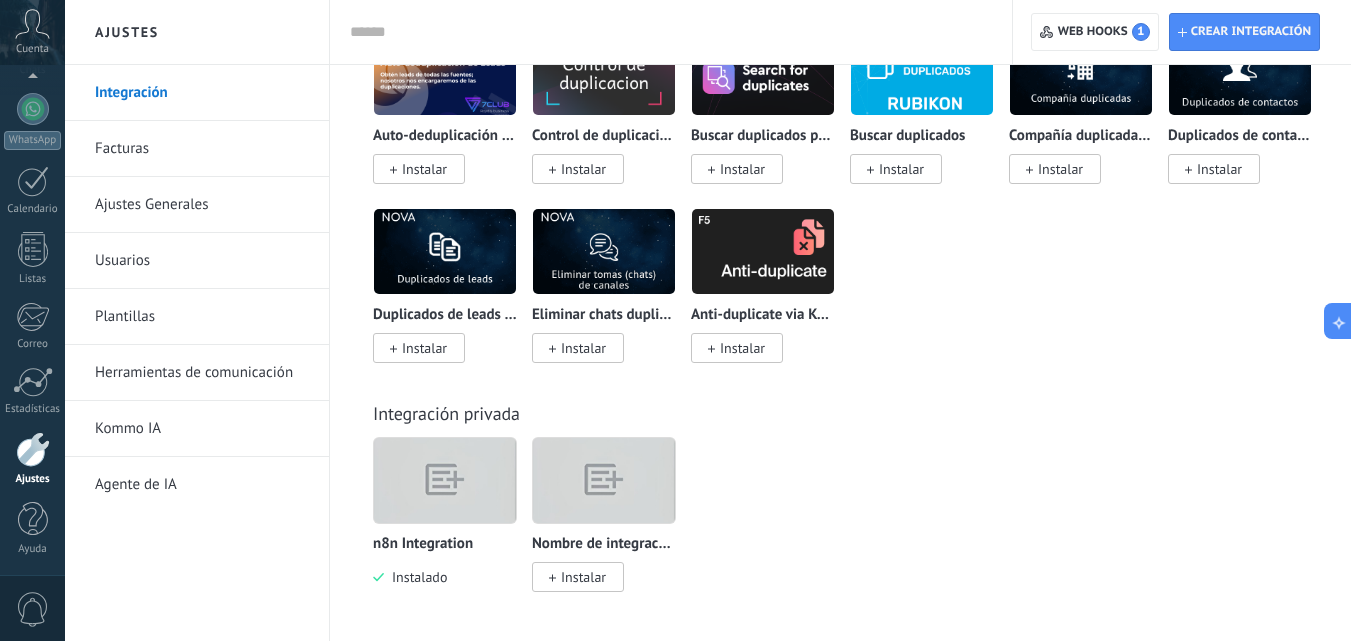 click at bounding box center (445, 480) 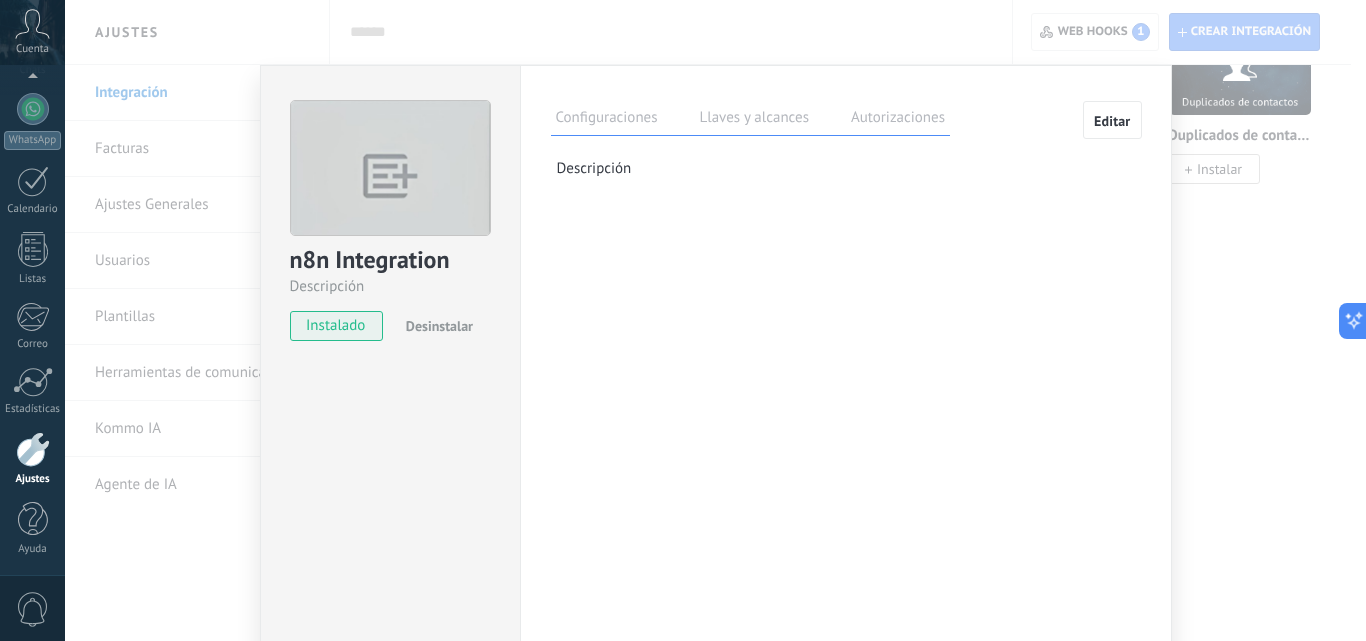 click on "Llaves y alcances" at bounding box center [754, 120] 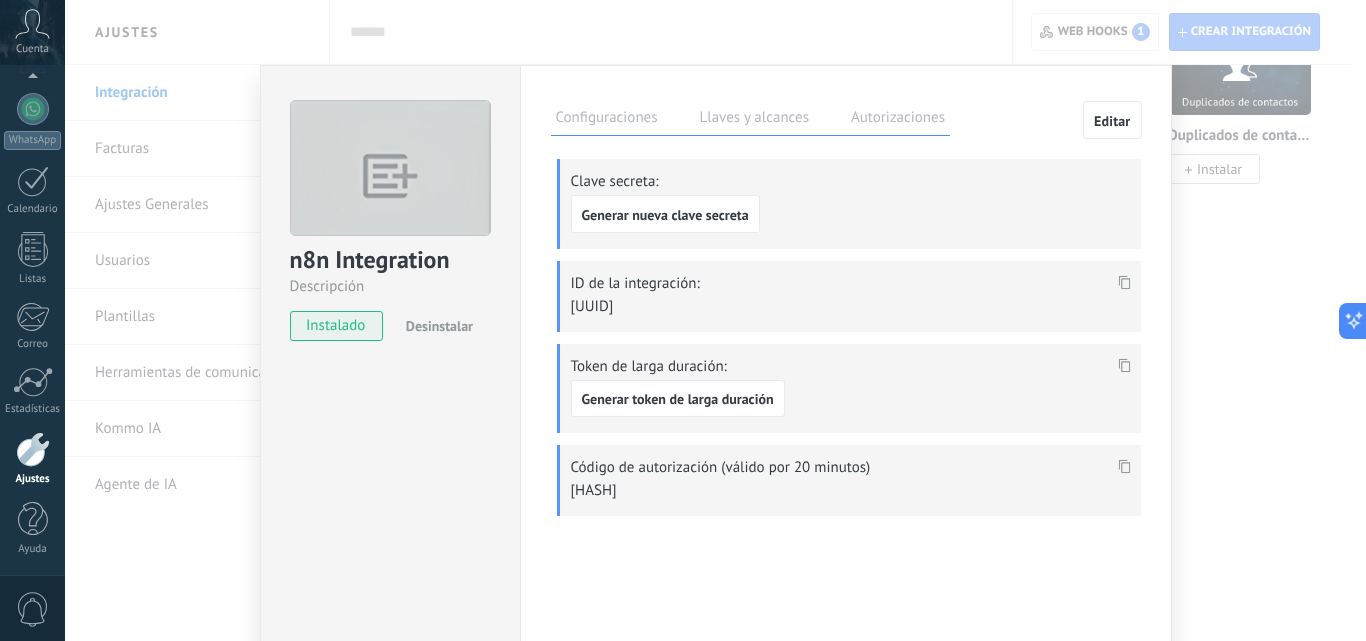 drag, startPoint x: 543, startPoint y: 341, endPoint x: 1160, endPoint y: 426, distance: 622.82745 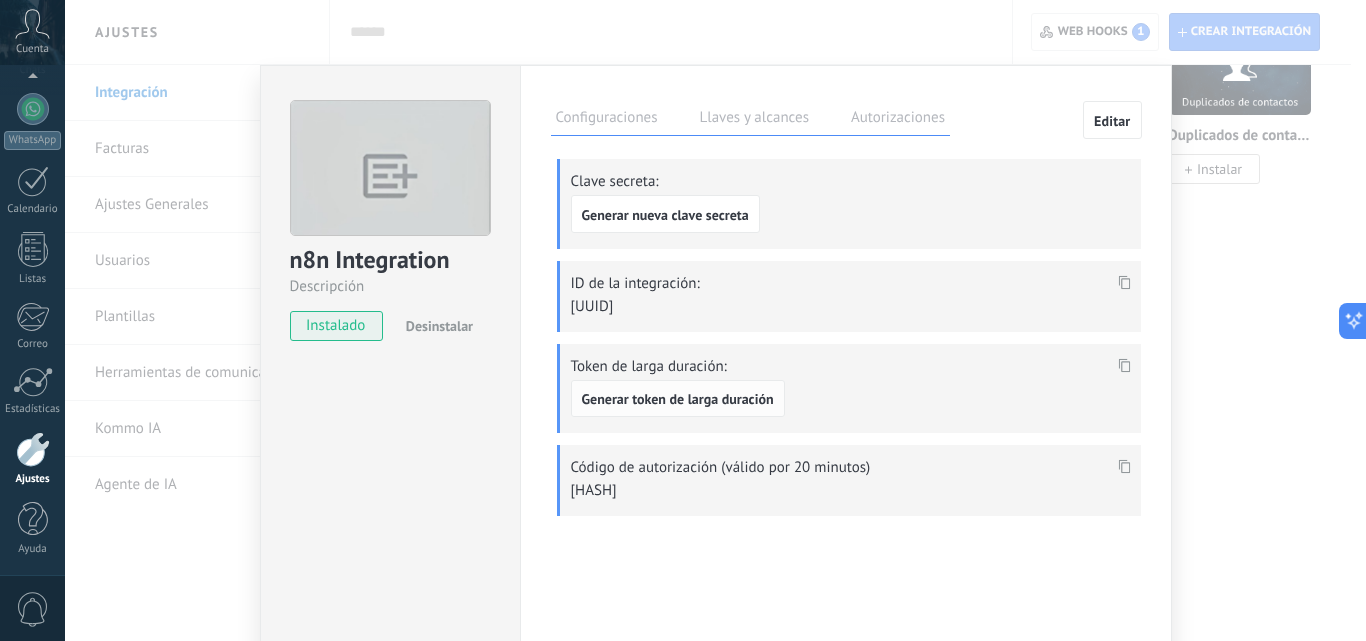 click on "Generar token de larga duración" at bounding box center (678, 399) 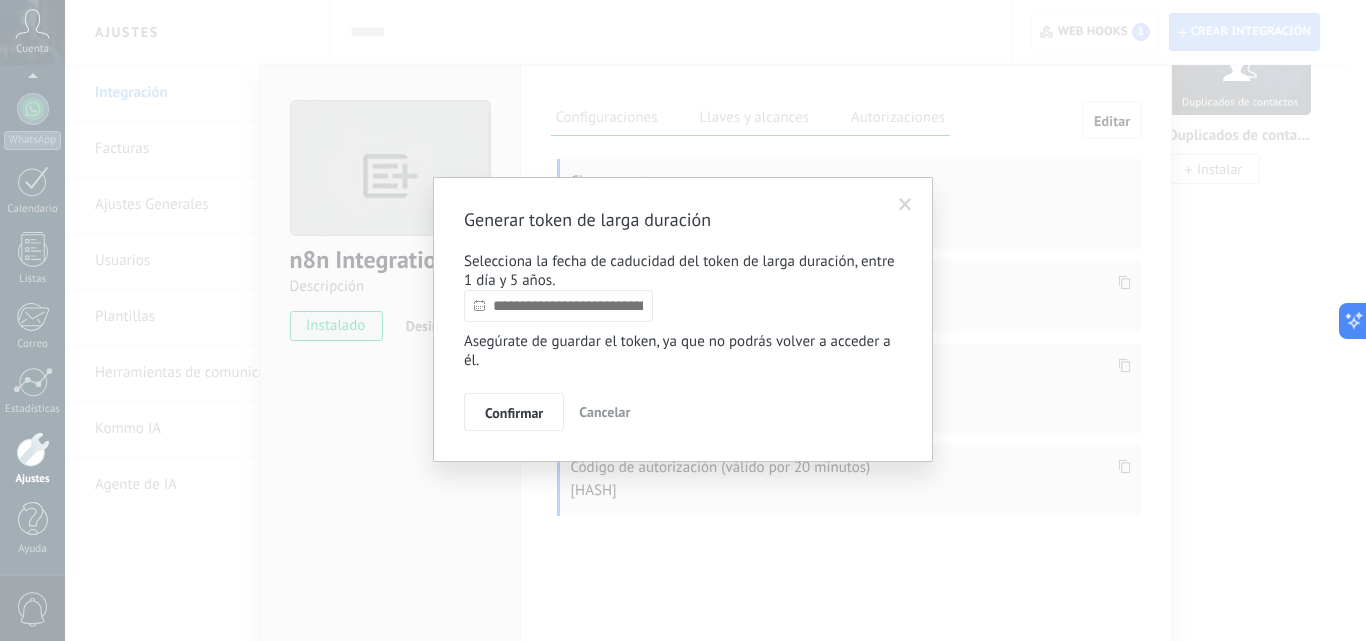 click at bounding box center (905, 205) 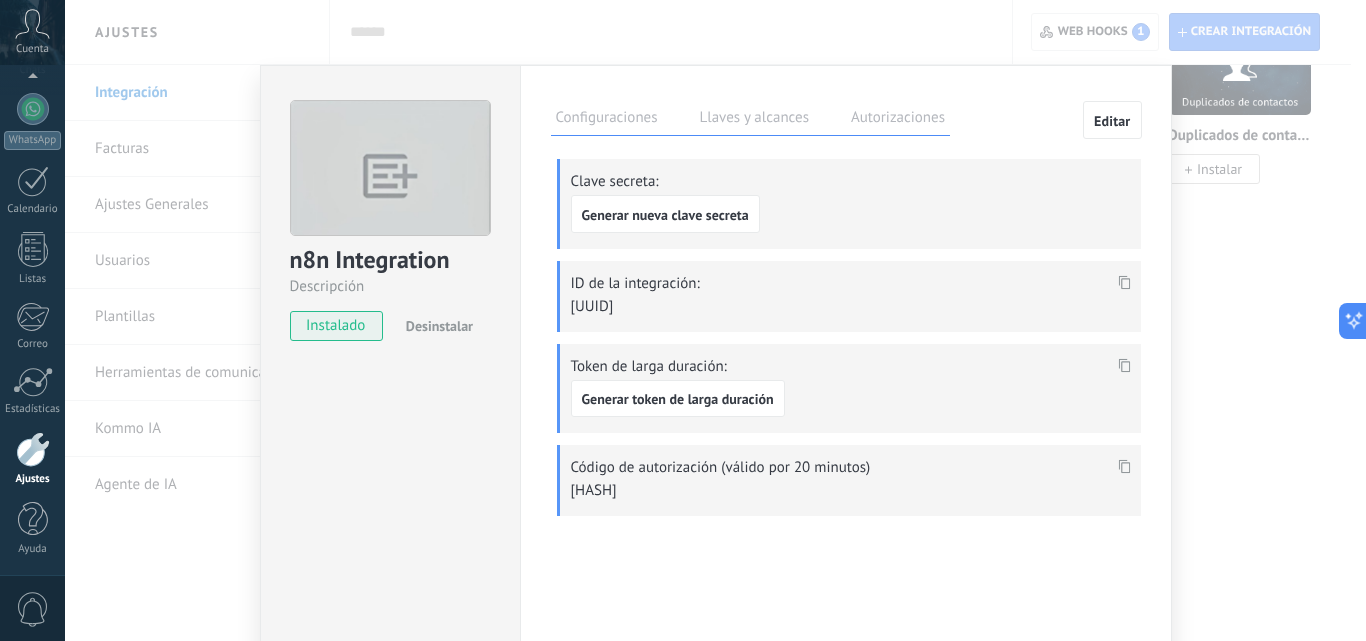 click on "n8n Integration Descripción instalado Desinstalar Configuraciones Llaves y alcances Autorizaciones Editar Clave secreta: Generar nueva clave secreta ID de la integración: c7dc6ce9-f7a0-482a-bf25-39706eaab8c7 Token de larga duración: Generar token de larga duración Código de autorización (válido por 20 minutos) Esta pestaña registra a los usuarios que han concedido acceso a las integración a esta cuenta. Si deseas remover la posibilidad que un usuario pueda enviar solicitudes a la cuenta en nombre de esta integración, puedes revocar el acceso. Si el acceso a todos los usuarios es revocado, la integración dejará de funcionar. Esta aplicacion está instalada, pero nadie le ha dado acceso aun. Descripción" at bounding box center [715, 320] 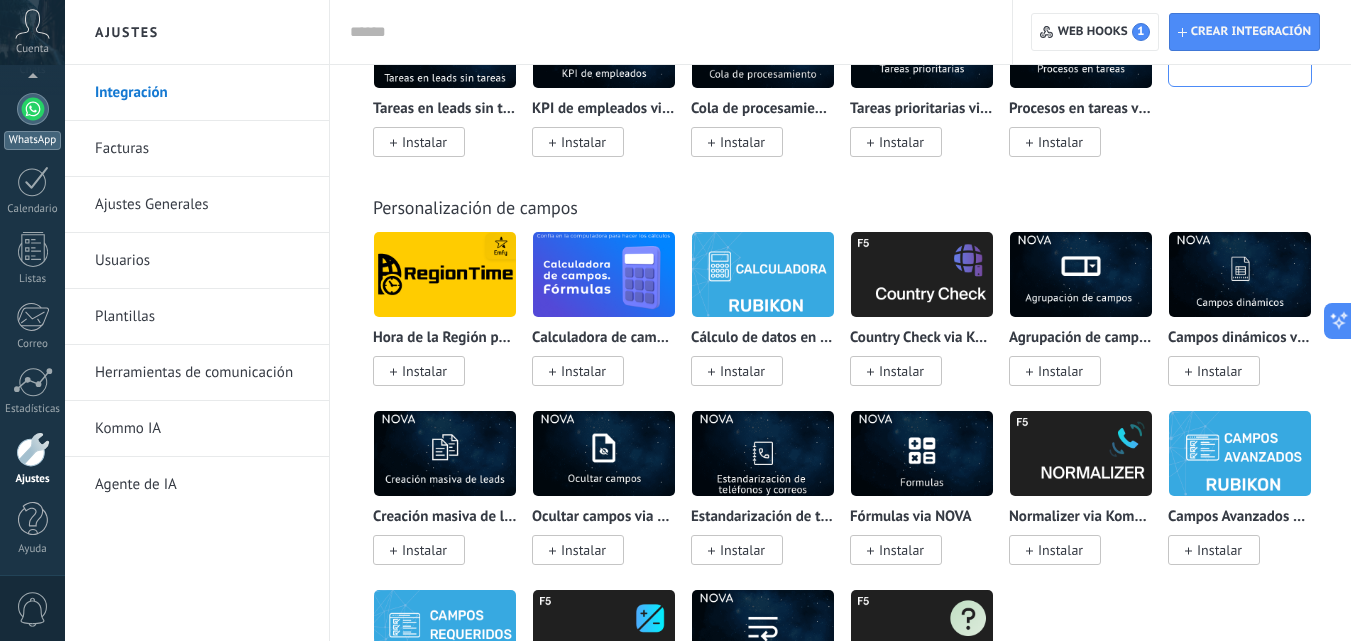 scroll, scrollTop: 7385, scrollLeft: 0, axis: vertical 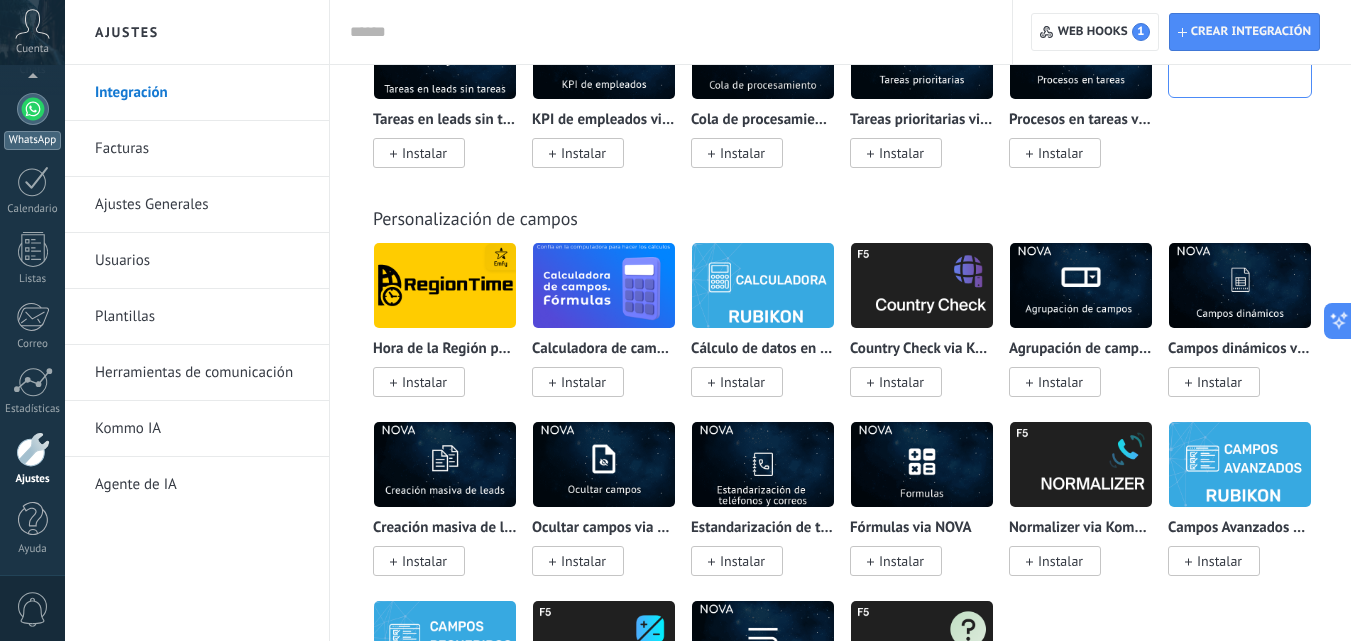 click at bounding box center [33, 109] 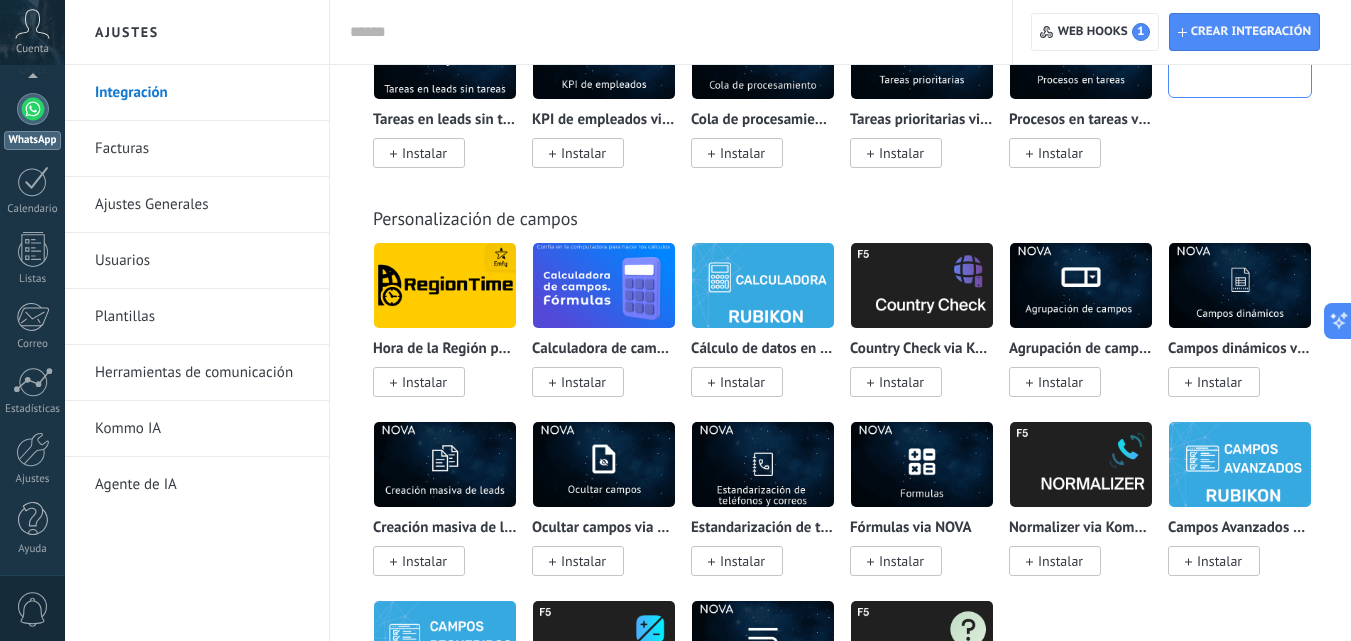 scroll, scrollTop: 0, scrollLeft: 0, axis: both 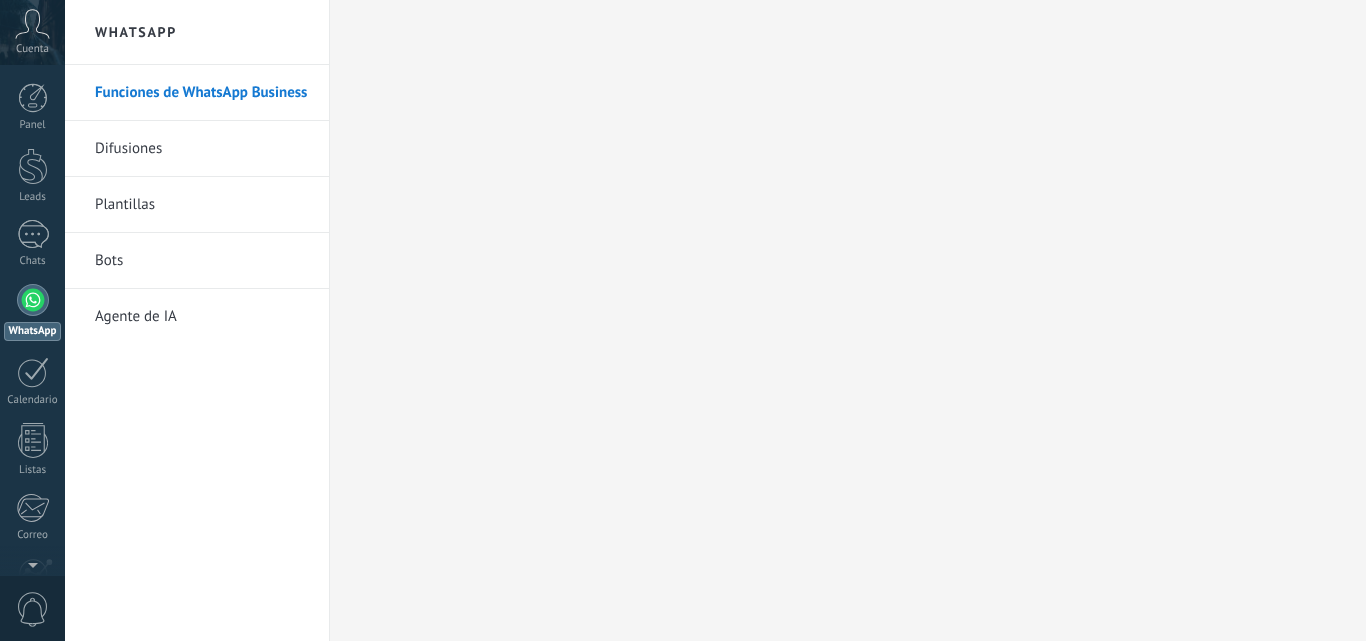 click on "Bots" at bounding box center [202, 261] 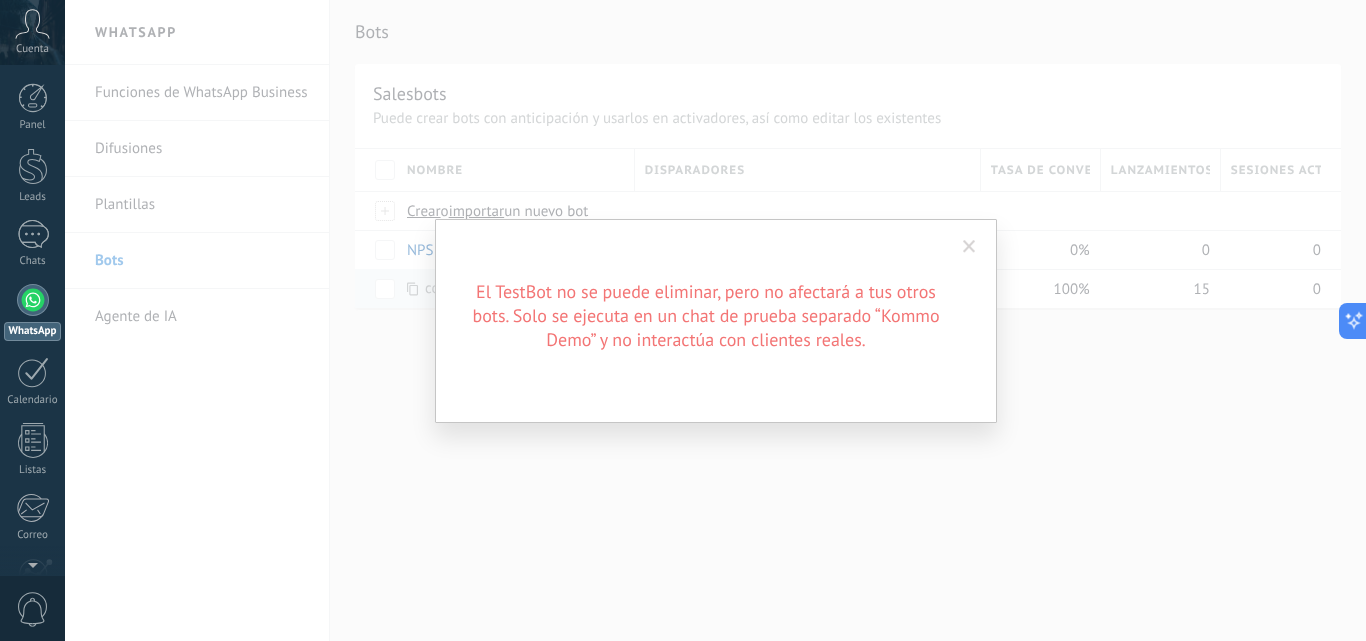 click at bounding box center (969, 247) 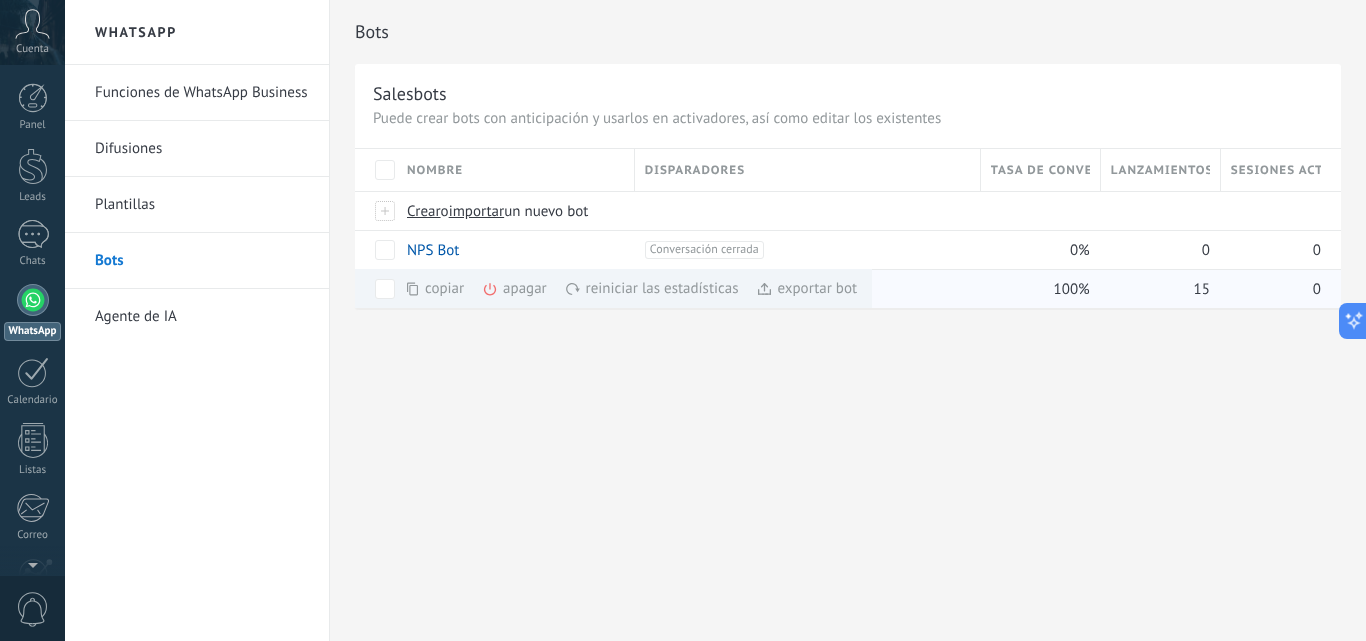click on "apagar màs" at bounding box center [548, 288] 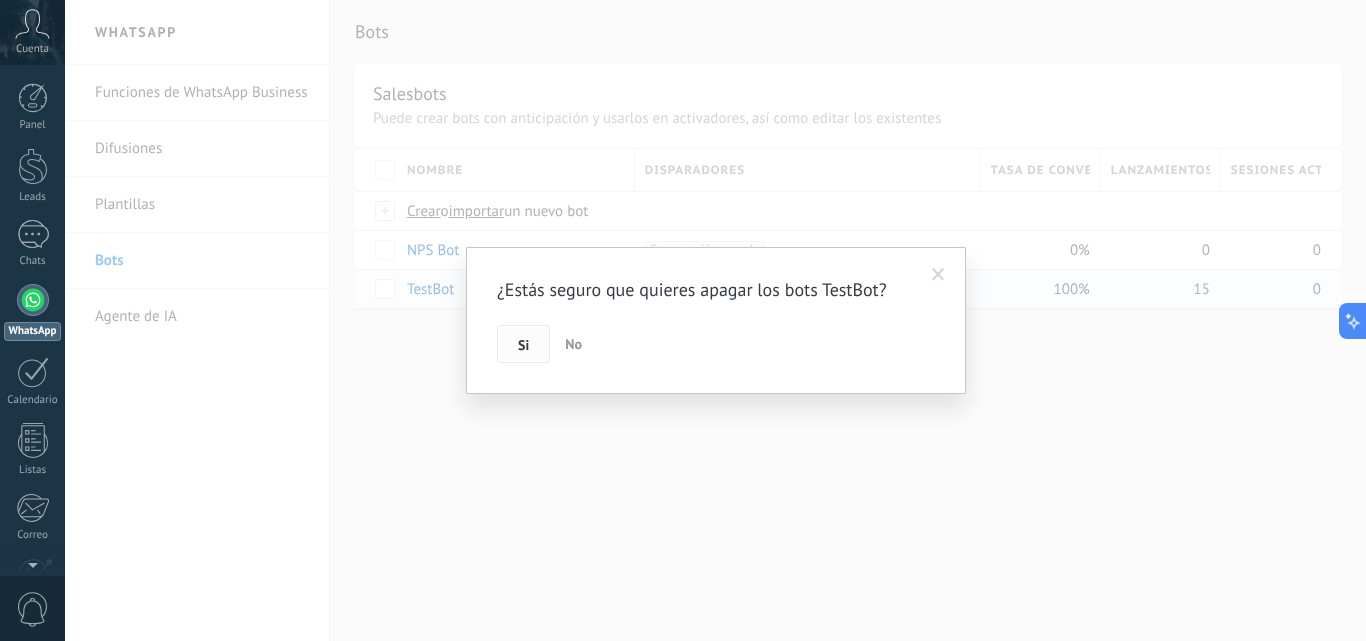 click on "Si" at bounding box center [523, 345] 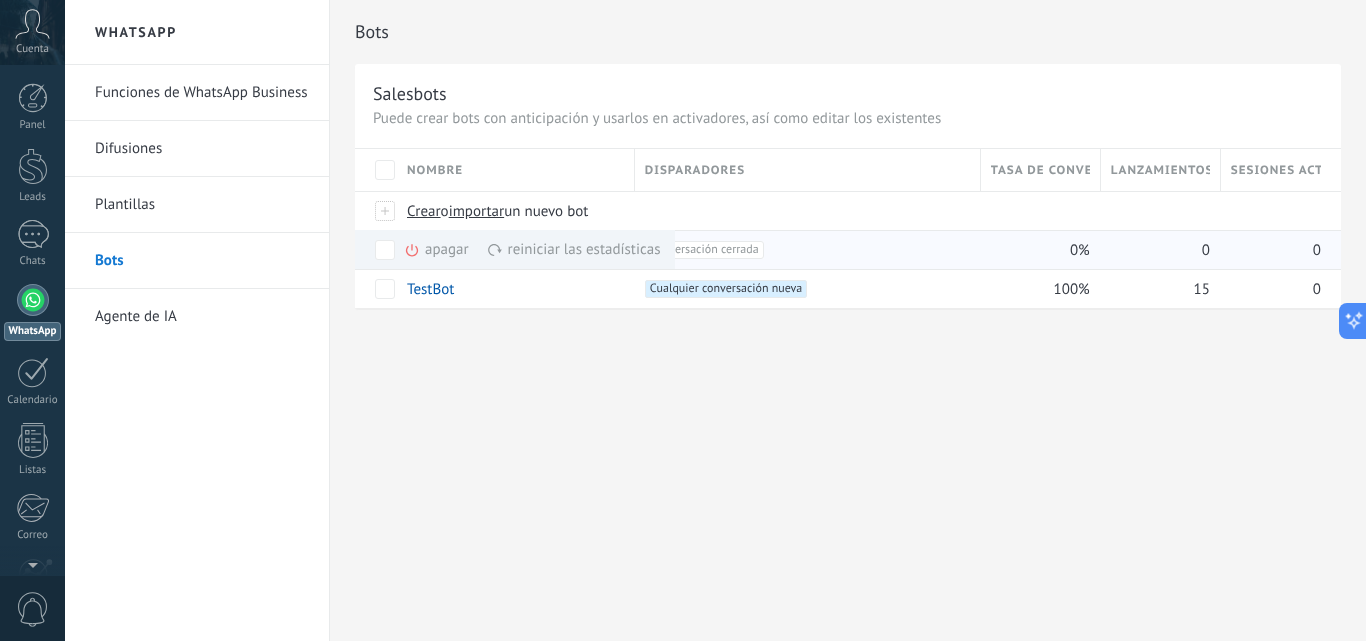 click on "apagar màs" at bounding box center [470, 249] 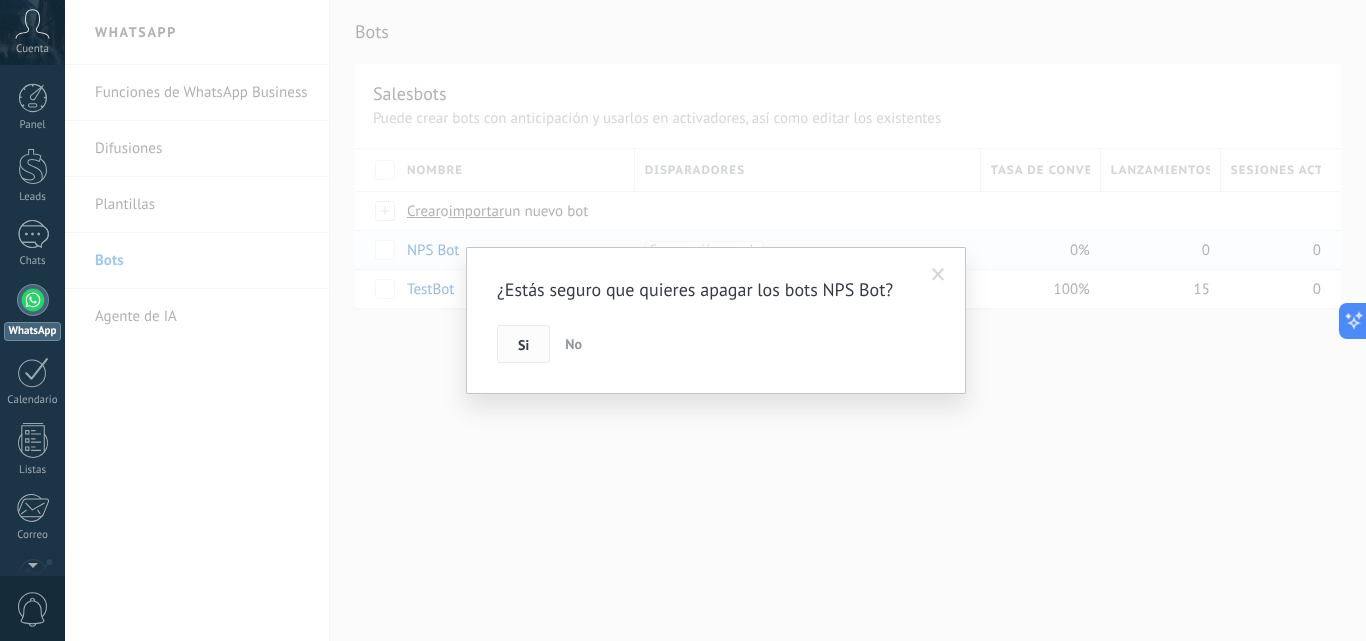 click on "Si" at bounding box center [523, 345] 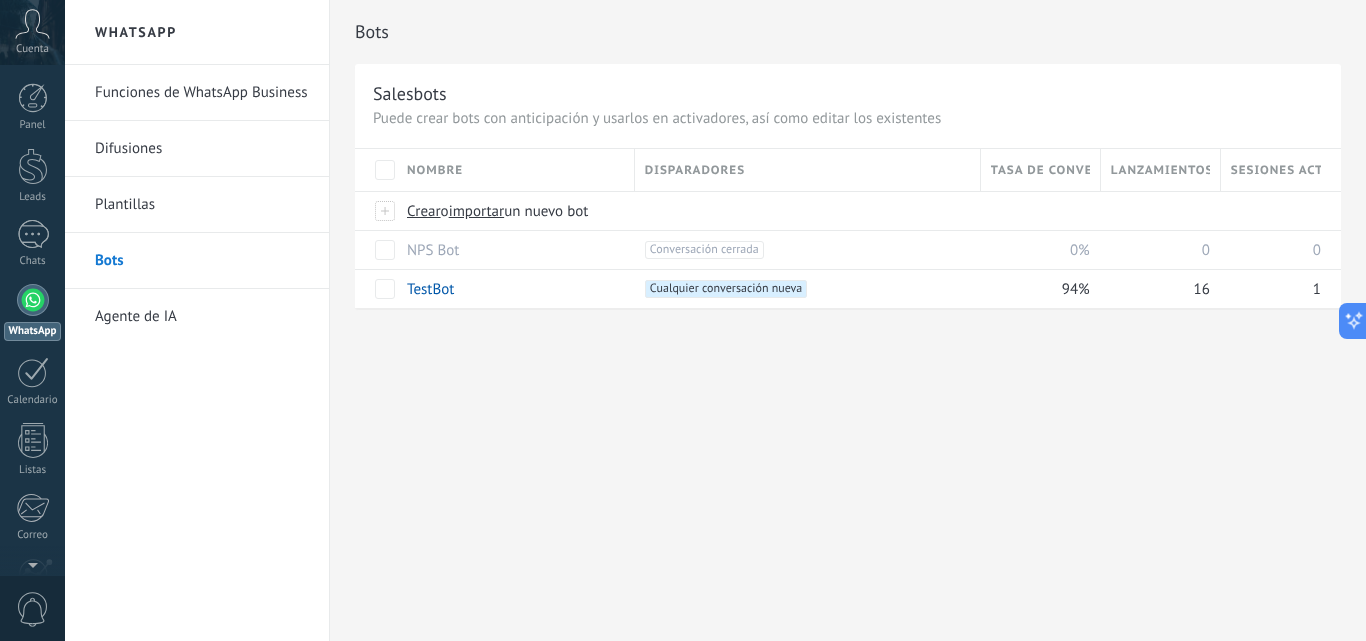 click on "Bots Salesbots Puede crear bots con anticipación y usarlos en activadores, así como editar los existentes Actualizar a Avanzado Nombre Disparadores Tasa de conversión Lanzamientos totales Sesiones activas        Crear  o  importar  un nuevo bot              NPS Bot +1 Conversación cerrada +0 0% 0 0        TestBot +1 Cualquier conversación nueva +0 94% 16 1 Mostrar más avanzado Rastrear clics en links Reducir links largos y rastrear clics: cuando se habilita, los URLs que envías serán reemplazados con links de rastreo. Una vez clickeados, un evento se registrará en el feed del lead. Abajo seleccione las fuentes que utilizan esta característica WhatsApp Business Potenciar la IA Rusa Inglés Español Portugués Indonesio Turco Inglés Última actualización: Actualizar conjunto de datos Dejar el mensaje sin respuesta Cuando un usuario de Kommo se une a un chat, el bot entrará en modo descanso. Después de  5 minutos 10 minutos 15 minutos 30 minutos 1 hora 6 horas 24 horas 5 minutos Intención" at bounding box center [848, 320] 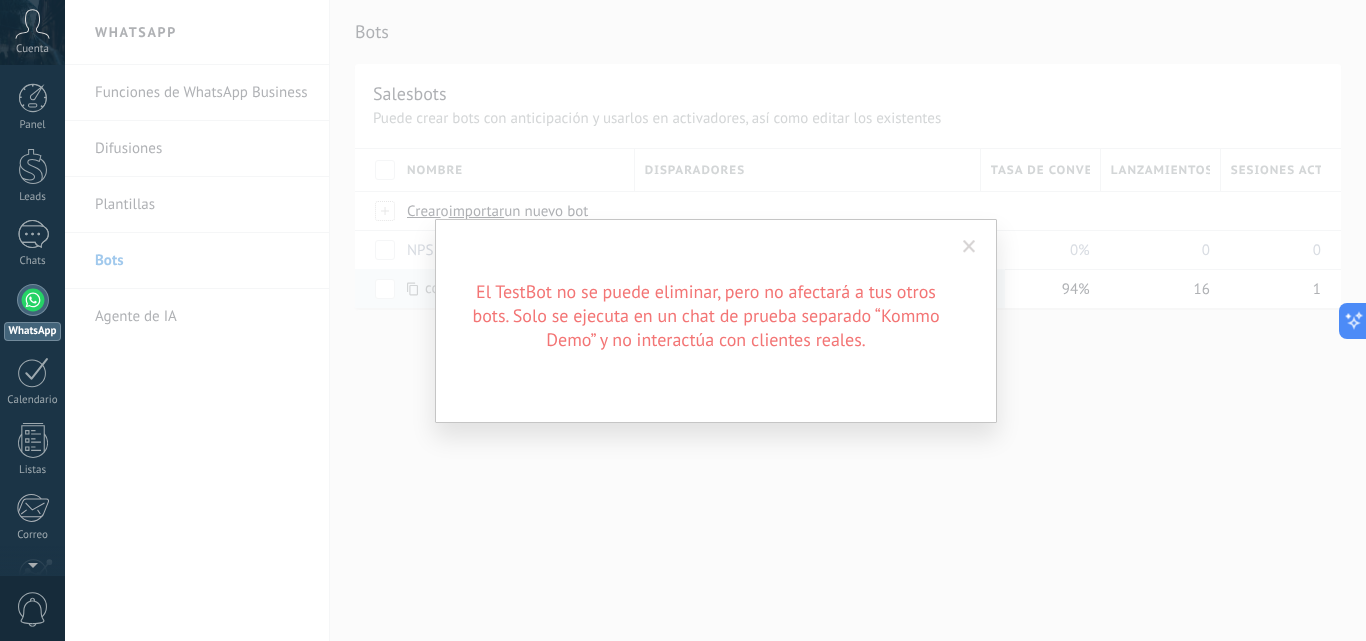 click at bounding box center [969, 247] 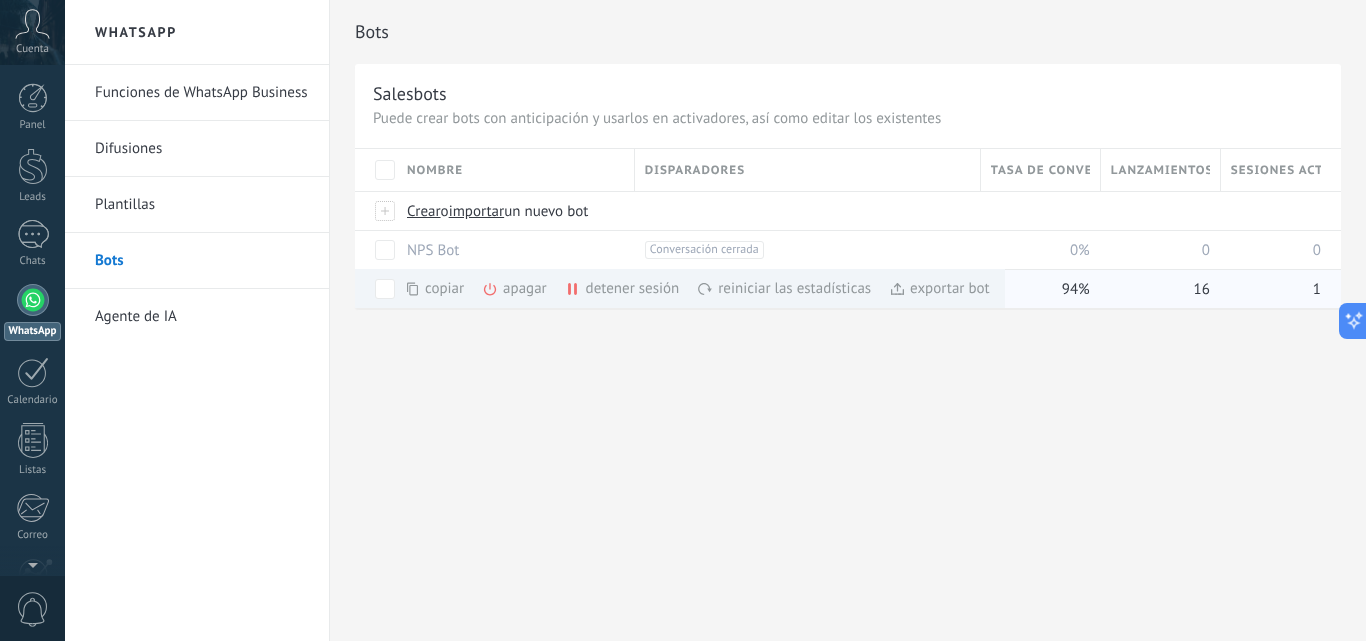 click on "apagar màs" at bounding box center (548, 288) 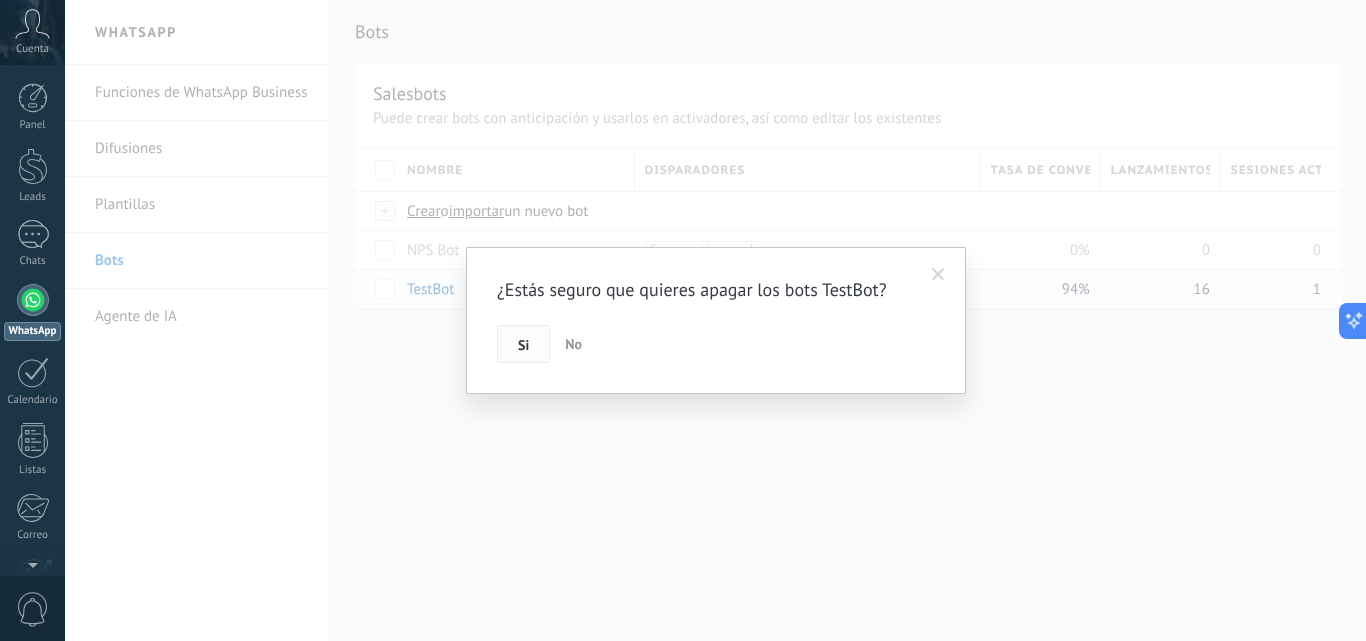 click on "Si" at bounding box center [523, 344] 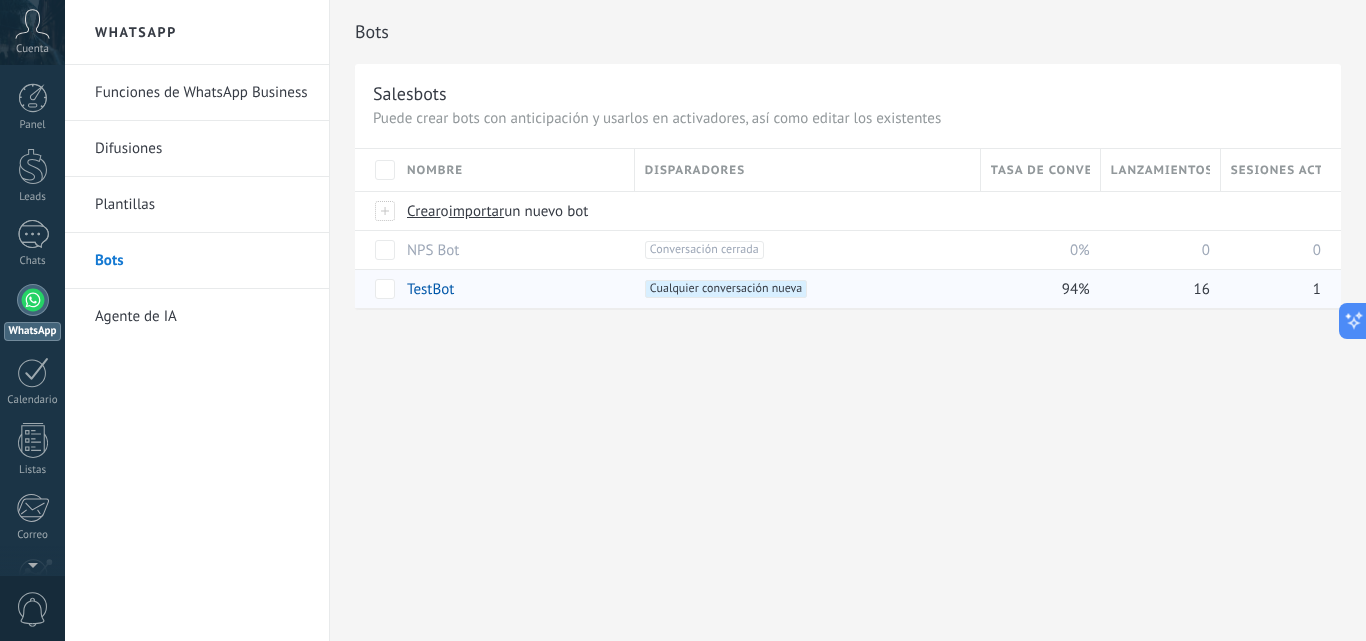 click on "TestBot" at bounding box center (430, 289) 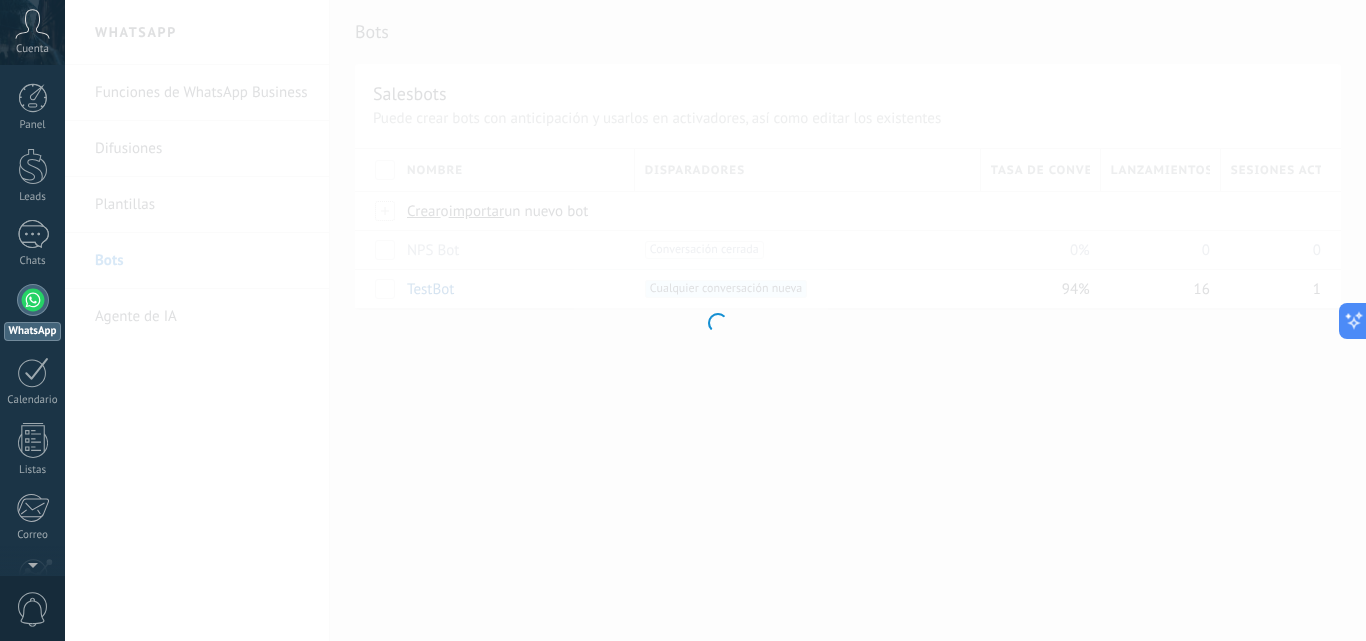 type on "*******" 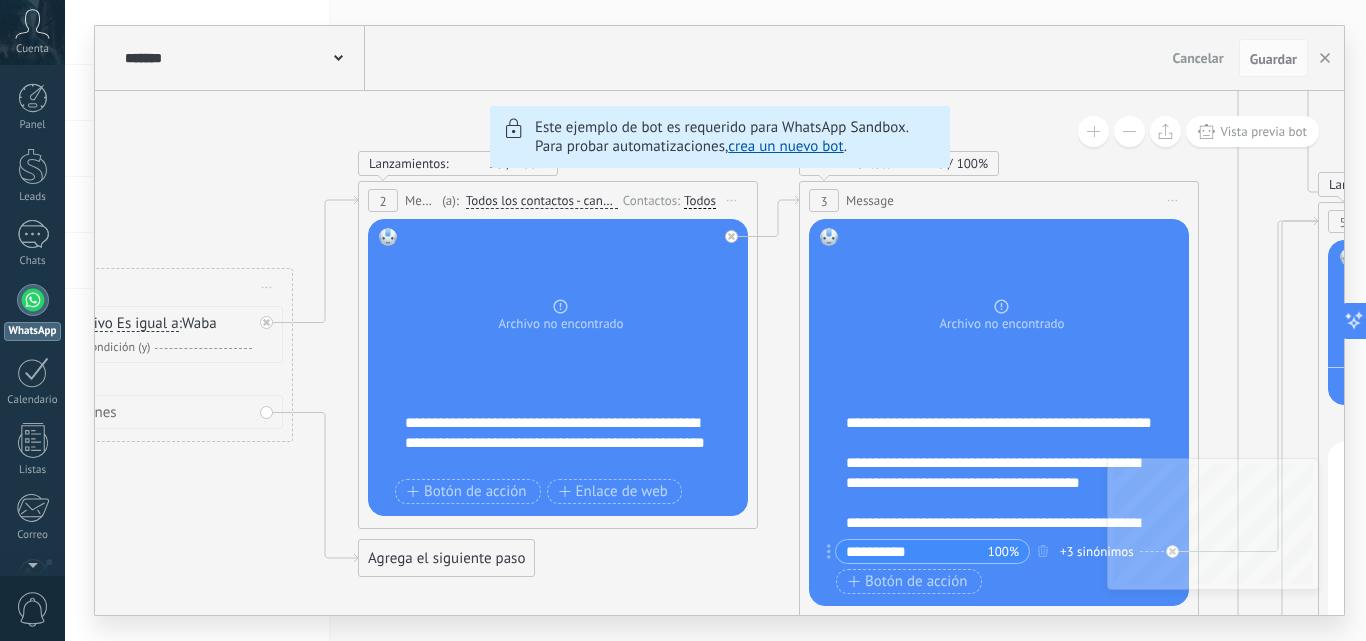 click on "6 Flows 7 List 8 Buttons 9 AI 10 Broadcast 11 Ads 12 Carousel 13 Verification 14 Get started 15 Get a demo" 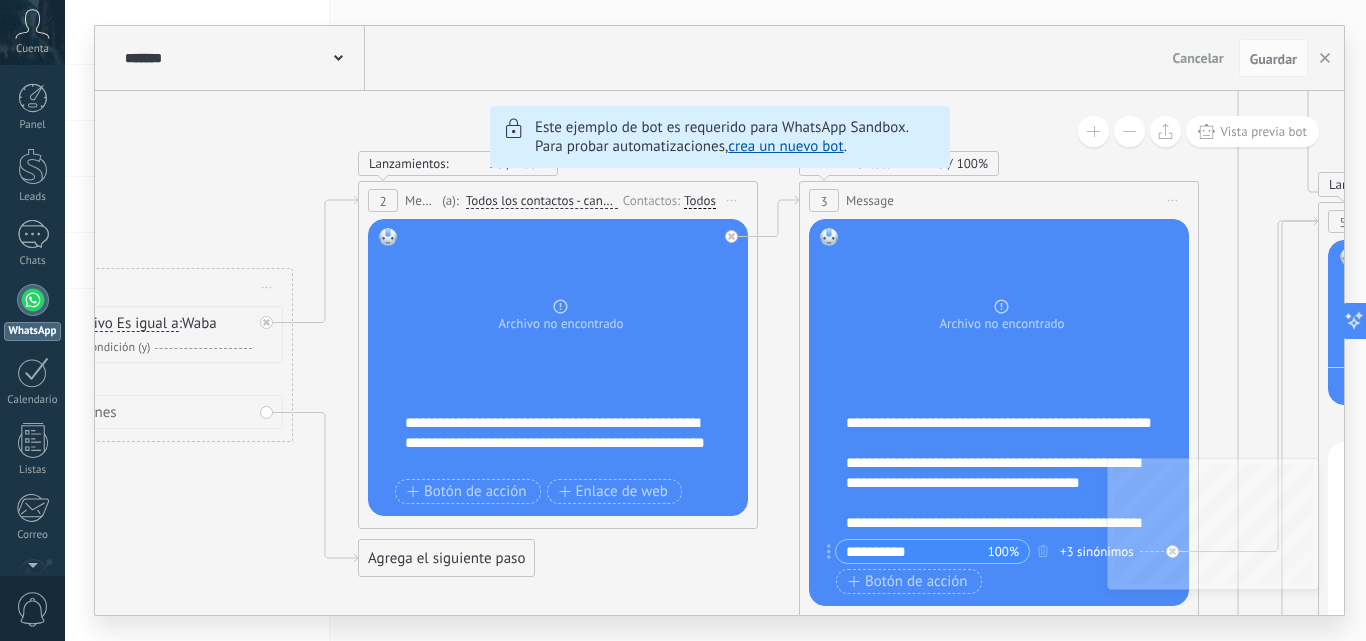 click on "6 Flows 7 List 8 Buttons 9 AI 10 Broadcast 11 Ads 12 Carousel 13 Verification 14 Get started 15 Get a demo" 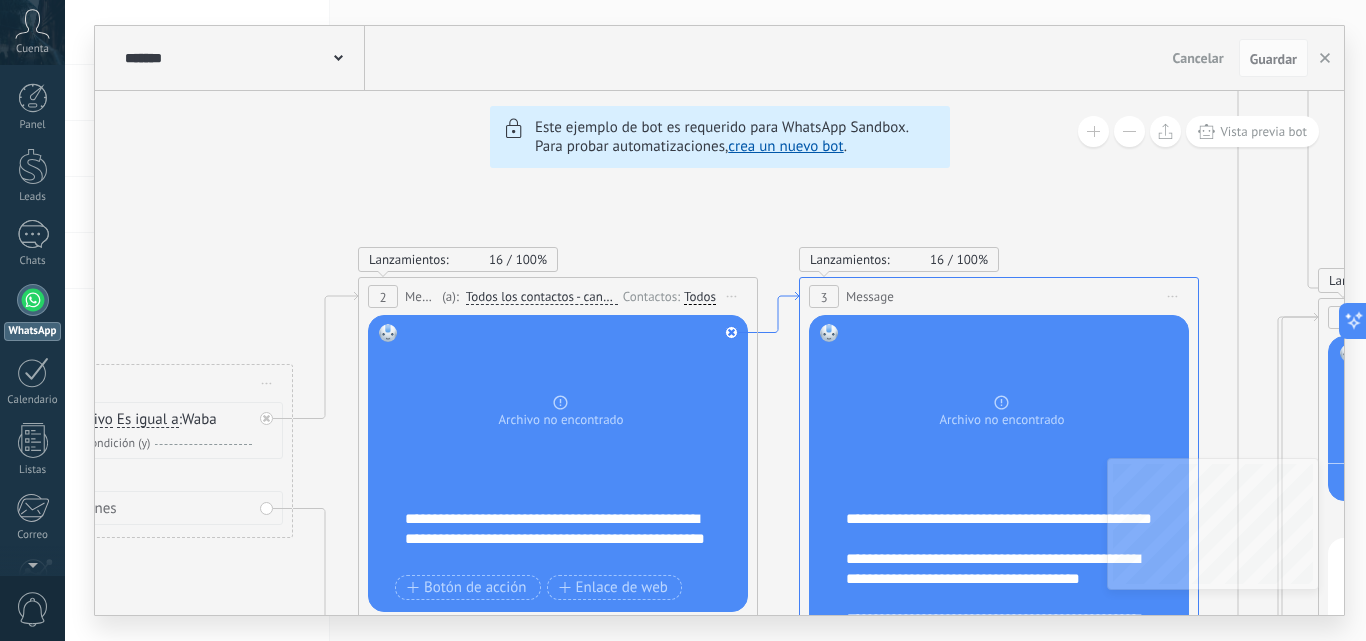 click 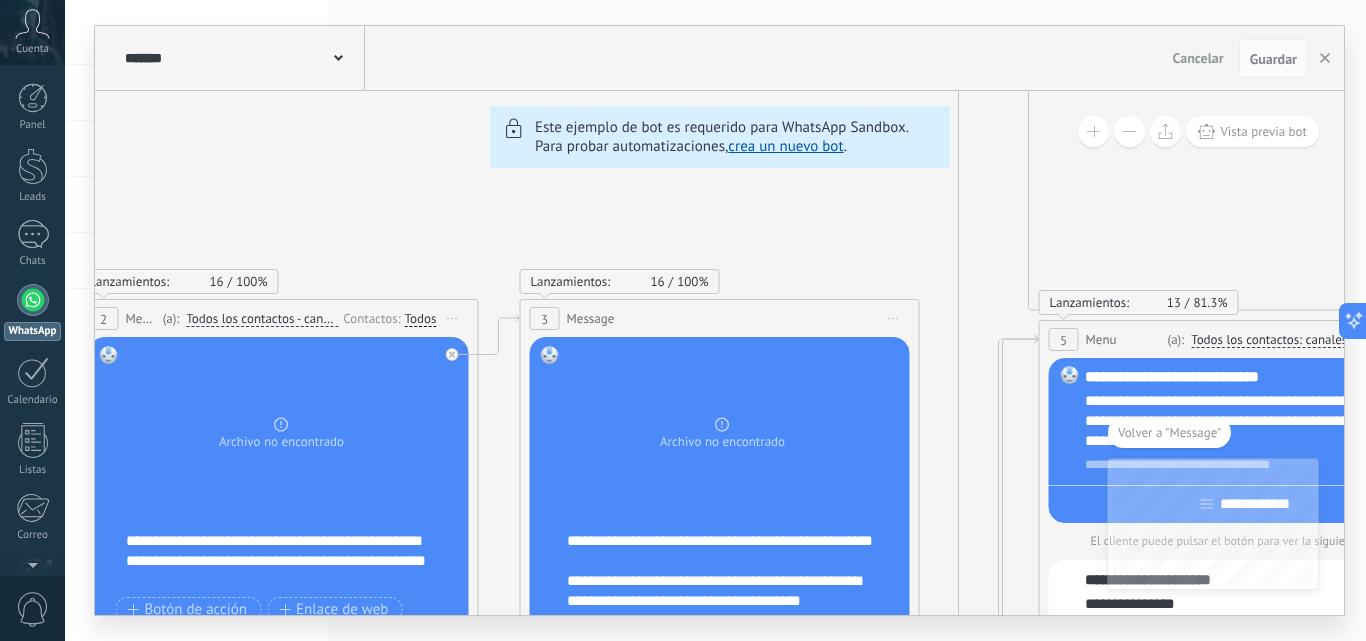 drag, startPoint x: 1011, startPoint y: 347, endPoint x: 736, endPoint y: 340, distance: 275.08908 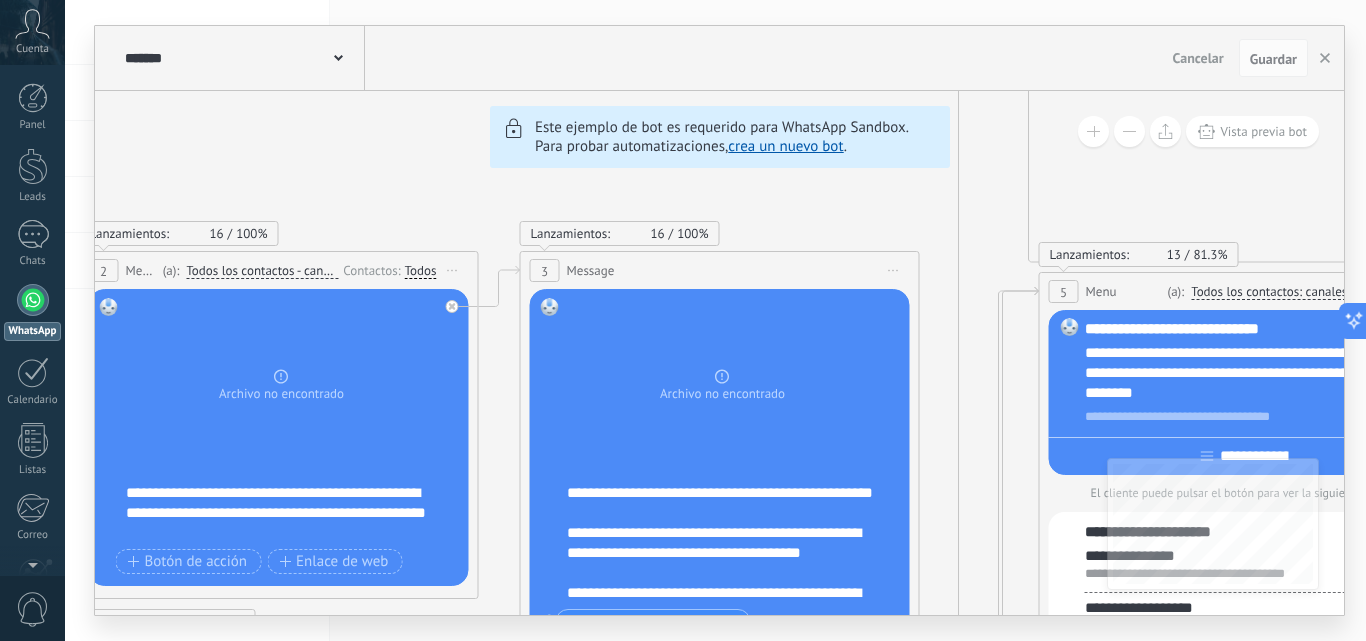 click at bounding box center (33, 300) 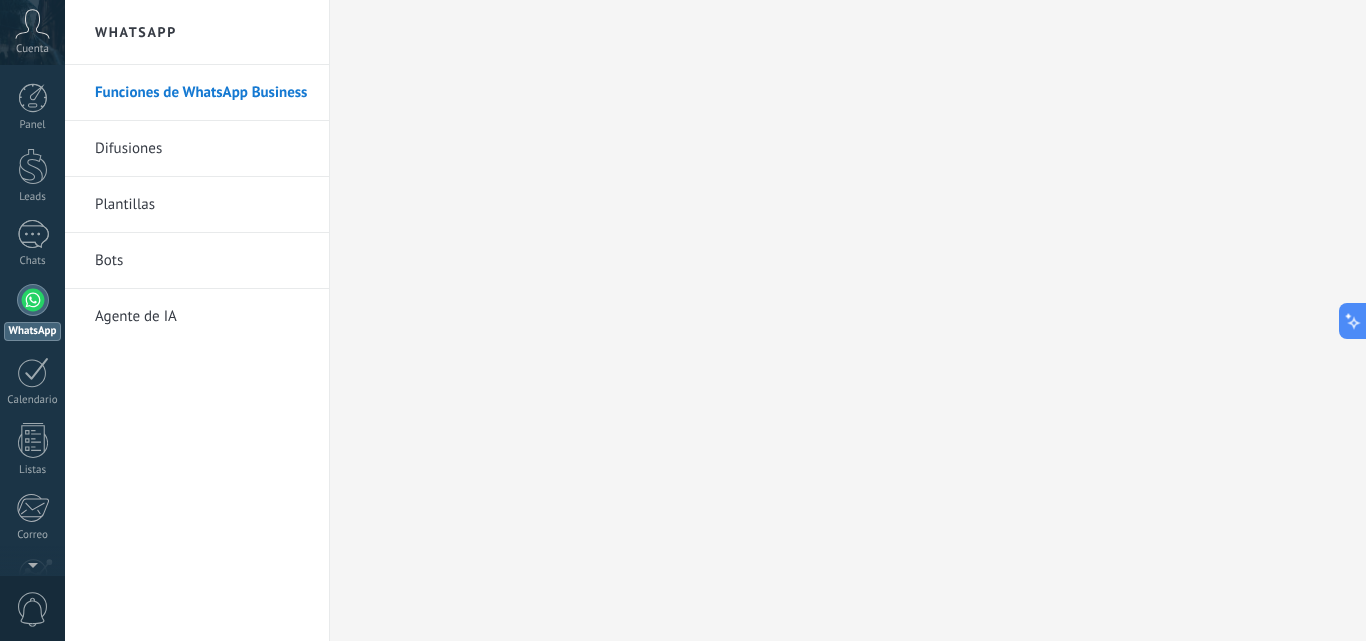 click on "Bots" at bounding box center (202, 261) 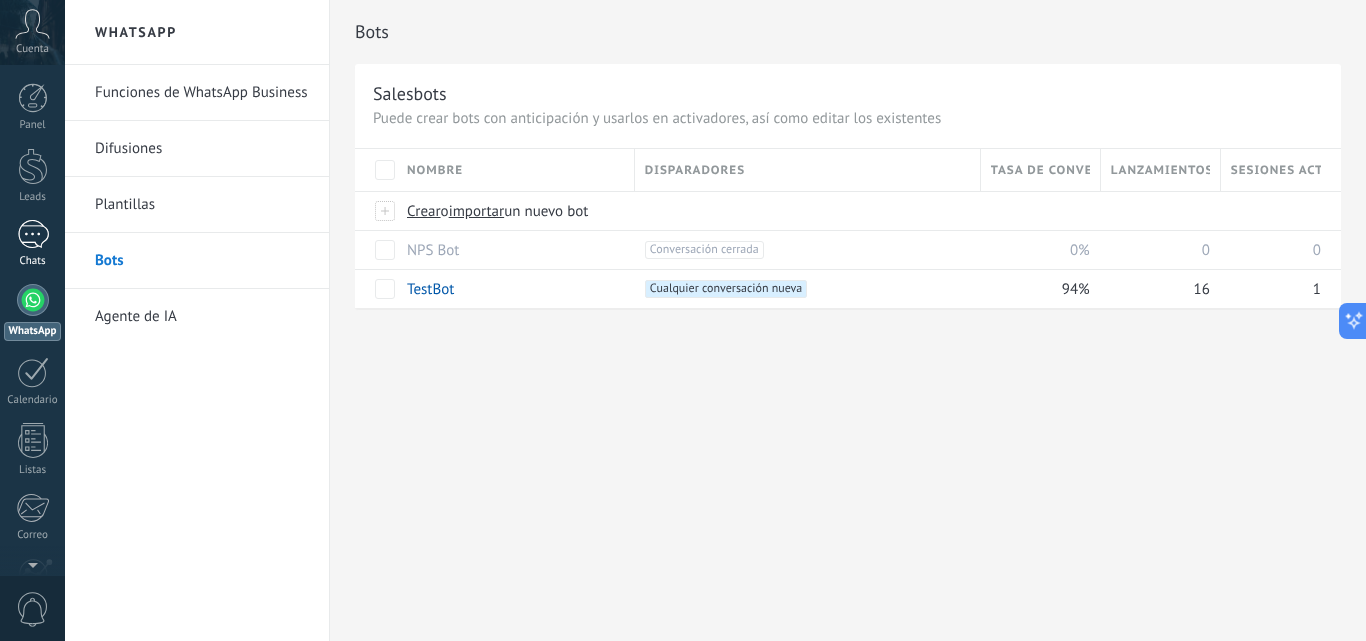 click on "1
Chats" at bounding box center [32, 244] 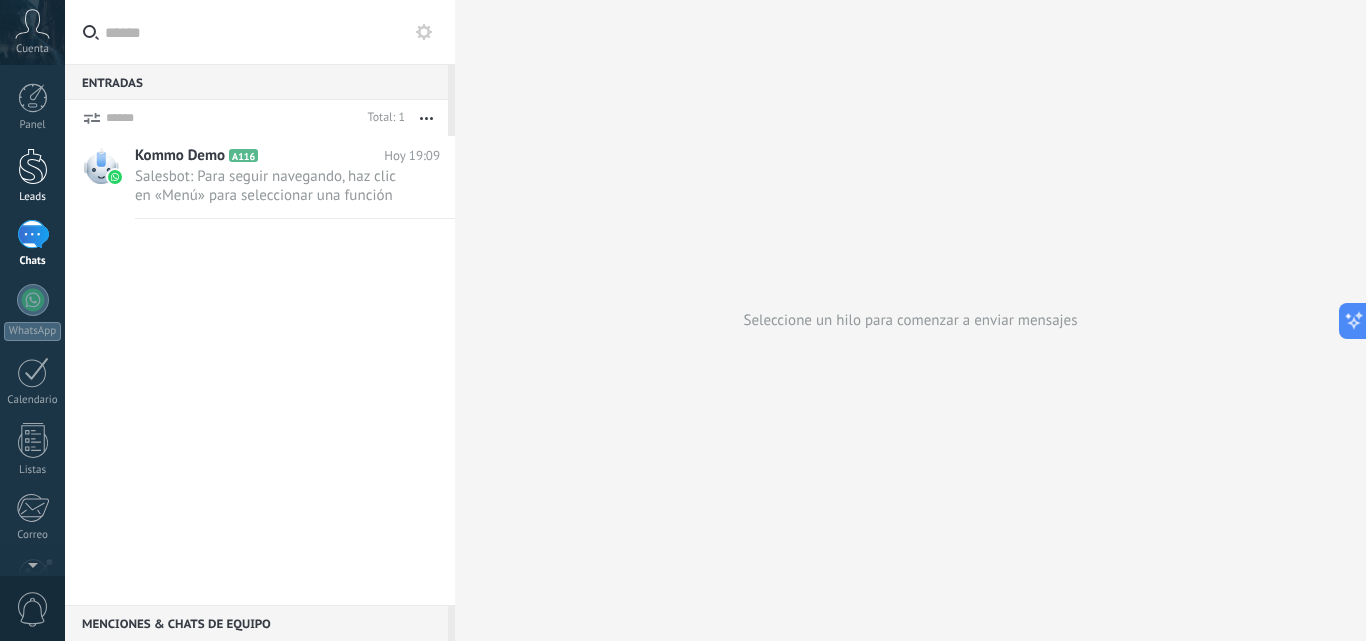 click at bounding box center [33, 166] 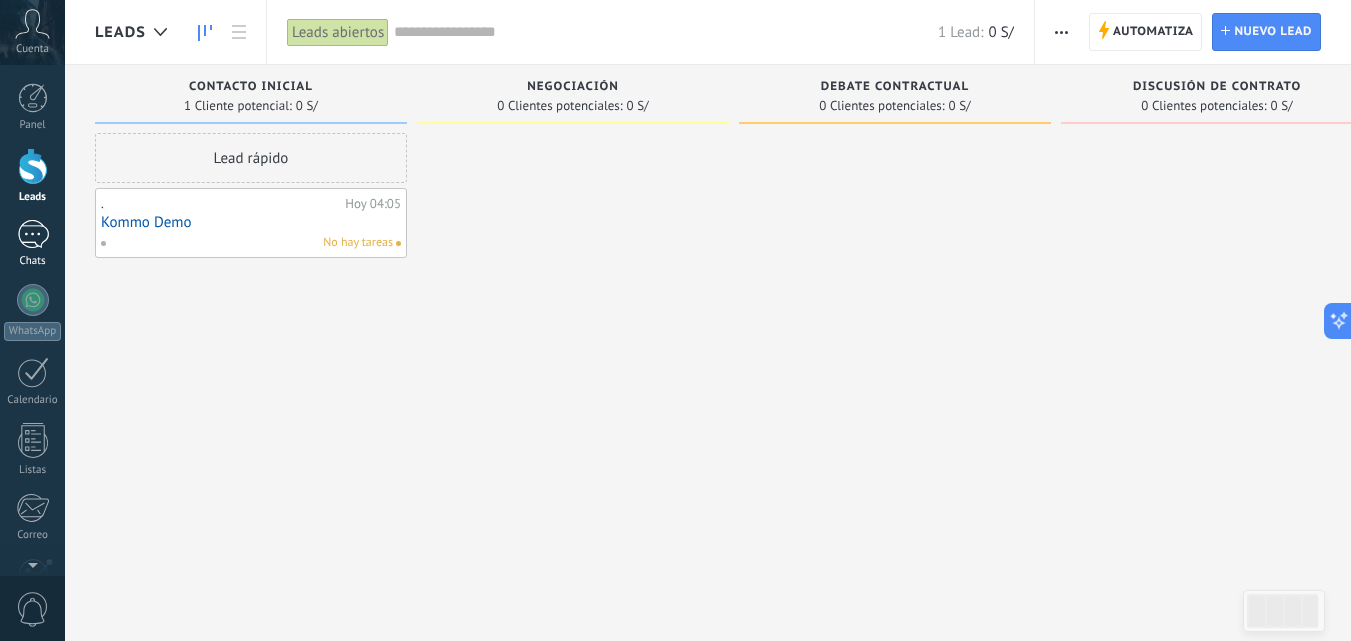 click on "1" at bounding box center [33, 234] 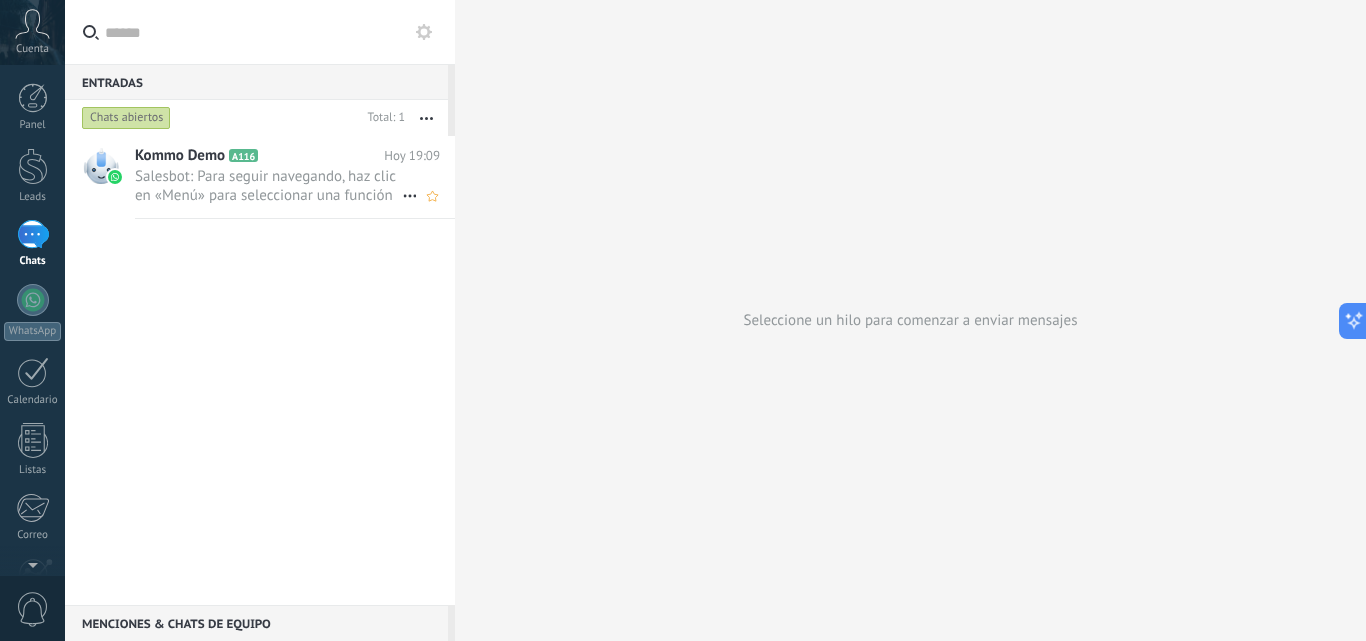 click on "Salesbot: Para seguir navegando, haz clic en «Menú» para seleccionar una función del menú de funciones de WhatsApp o en ..." at bounding box center (268, 186) 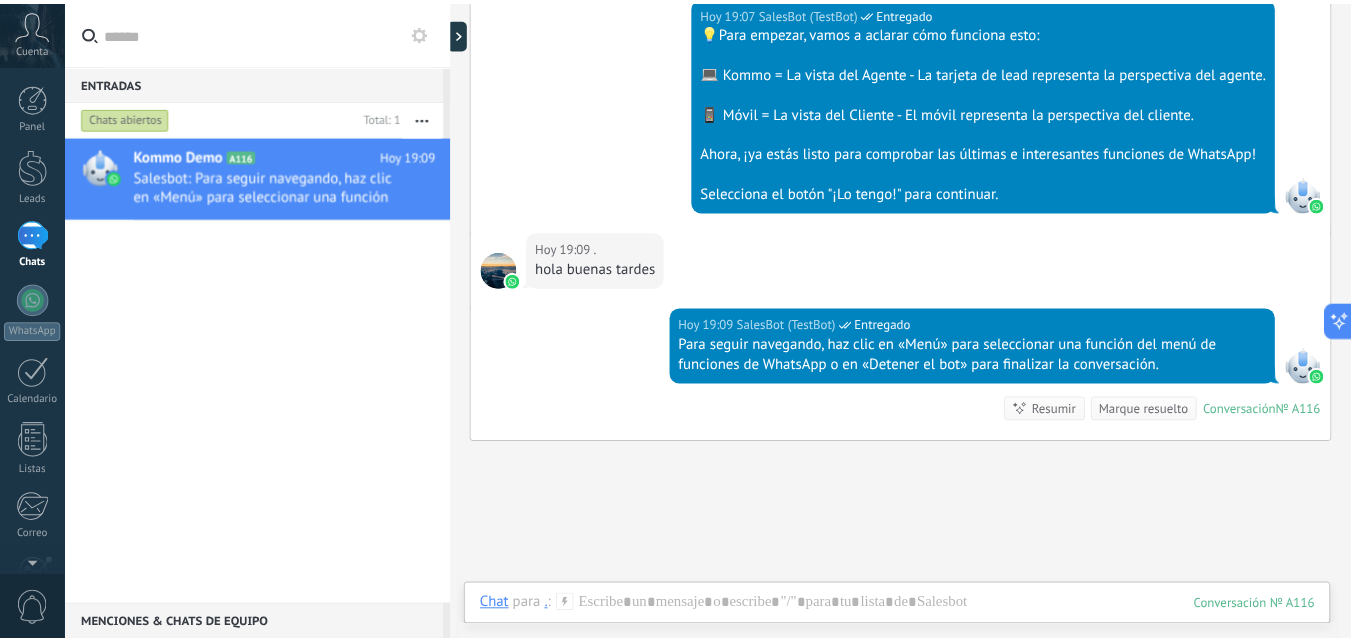 scroll, scrollTop: 5720, scrollLeft: 0, axis: vertical 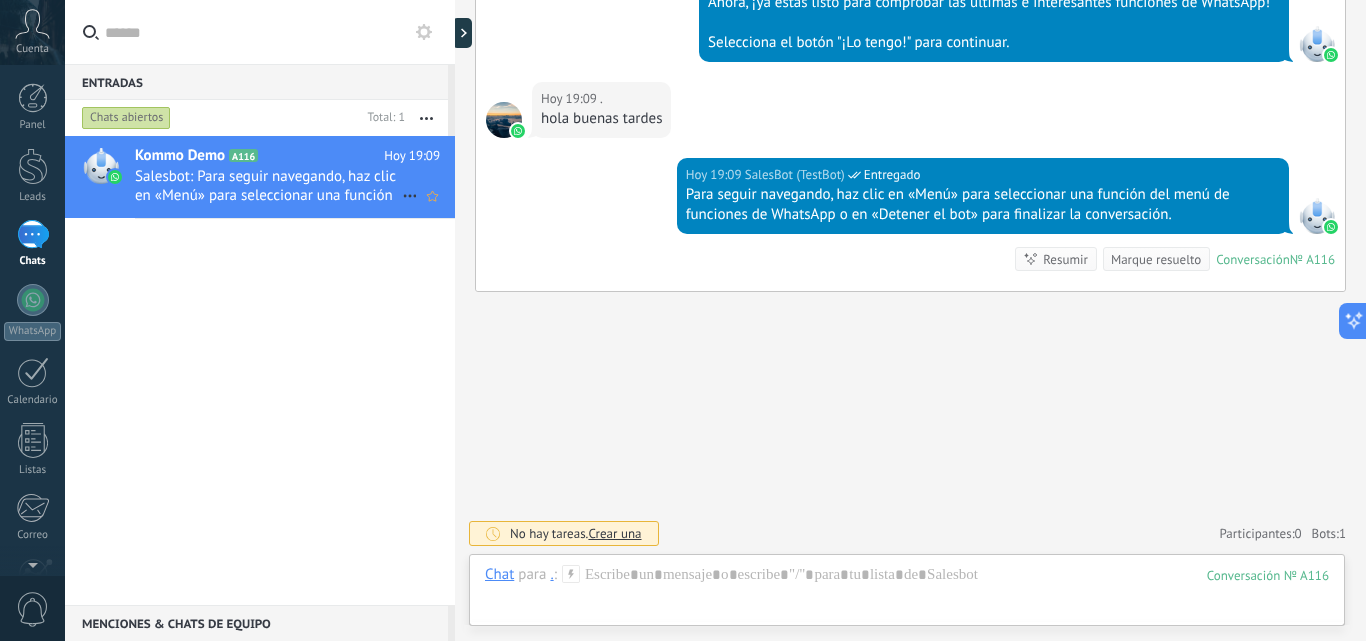 click at bounding box center [101, 166] 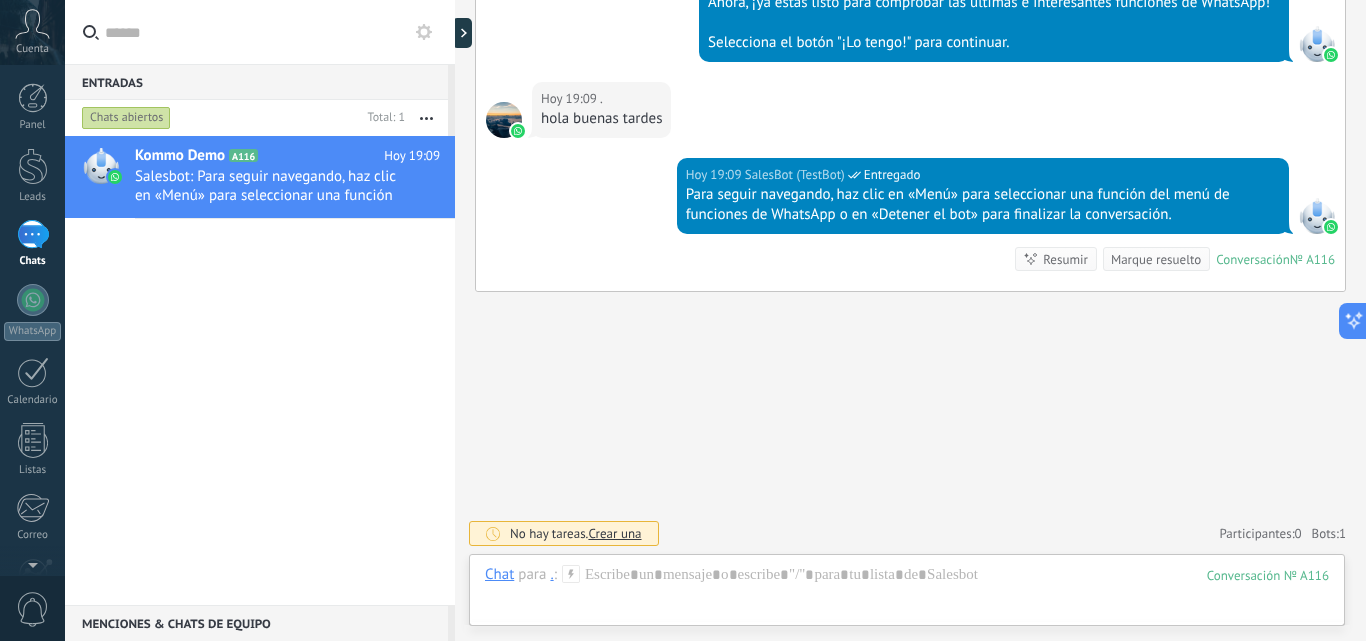 click on "Chats abiertos" at bounding box center [126, 118] 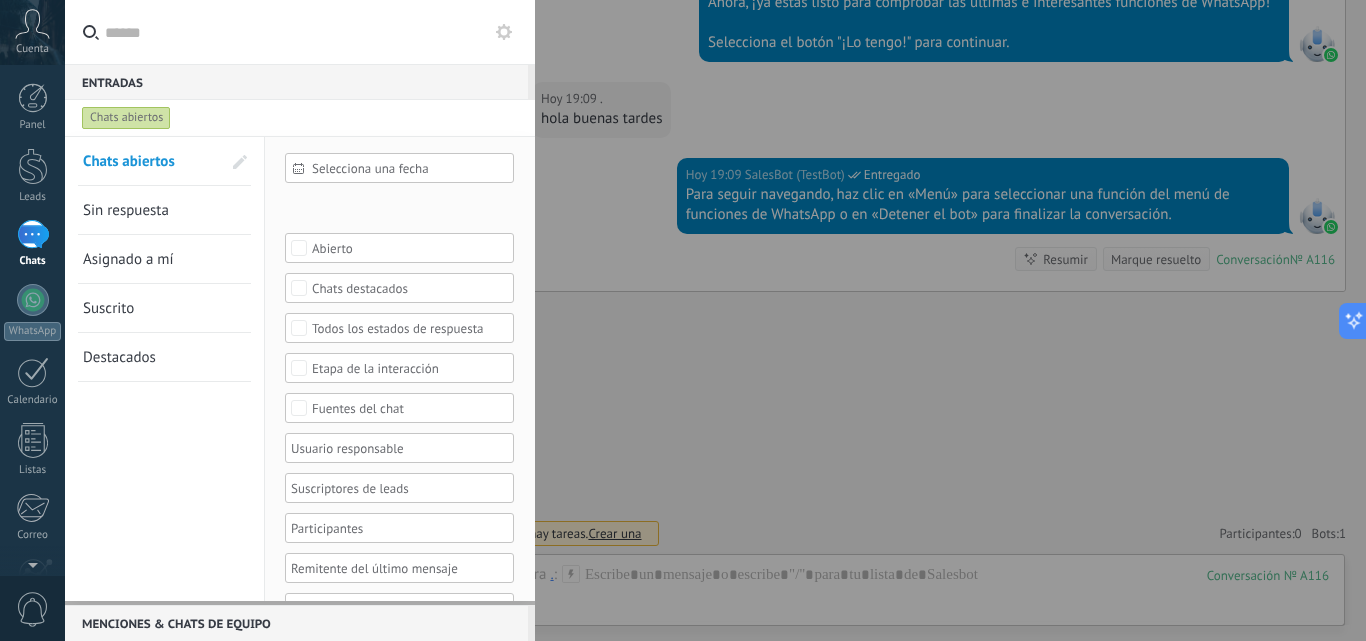 click on "Chats abiertos" at bounding box center (126, 118) 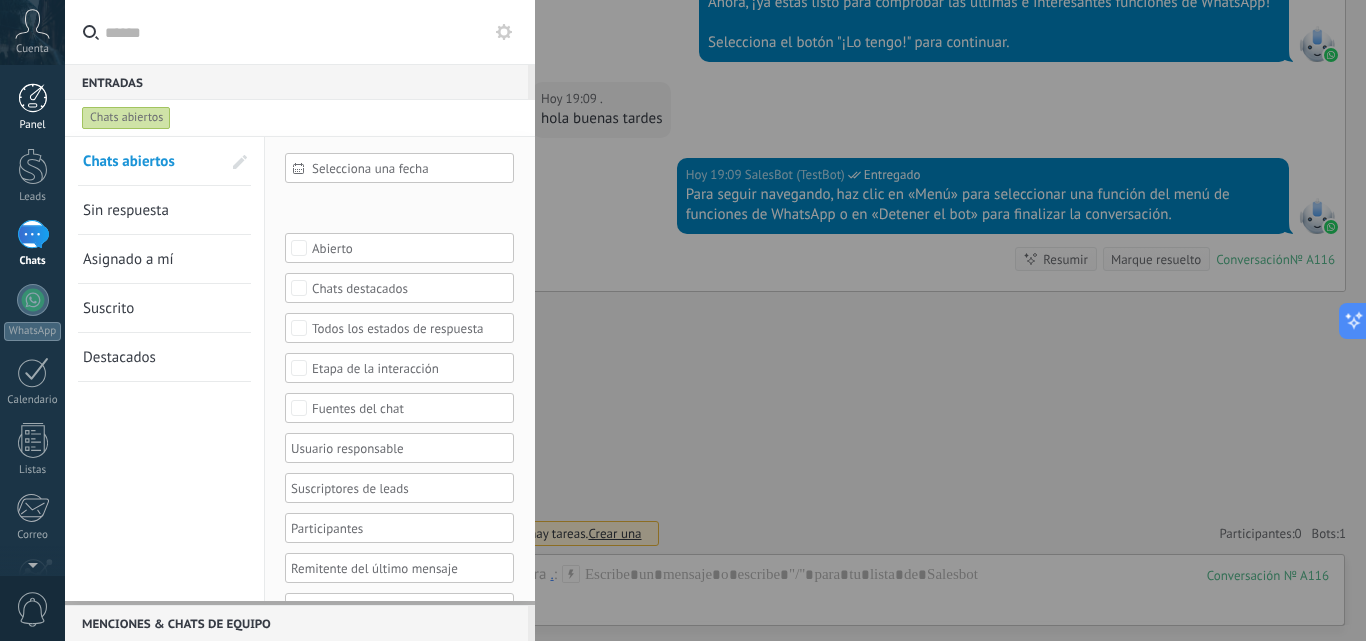 click on "Panel" at bounding box center (33, 125) 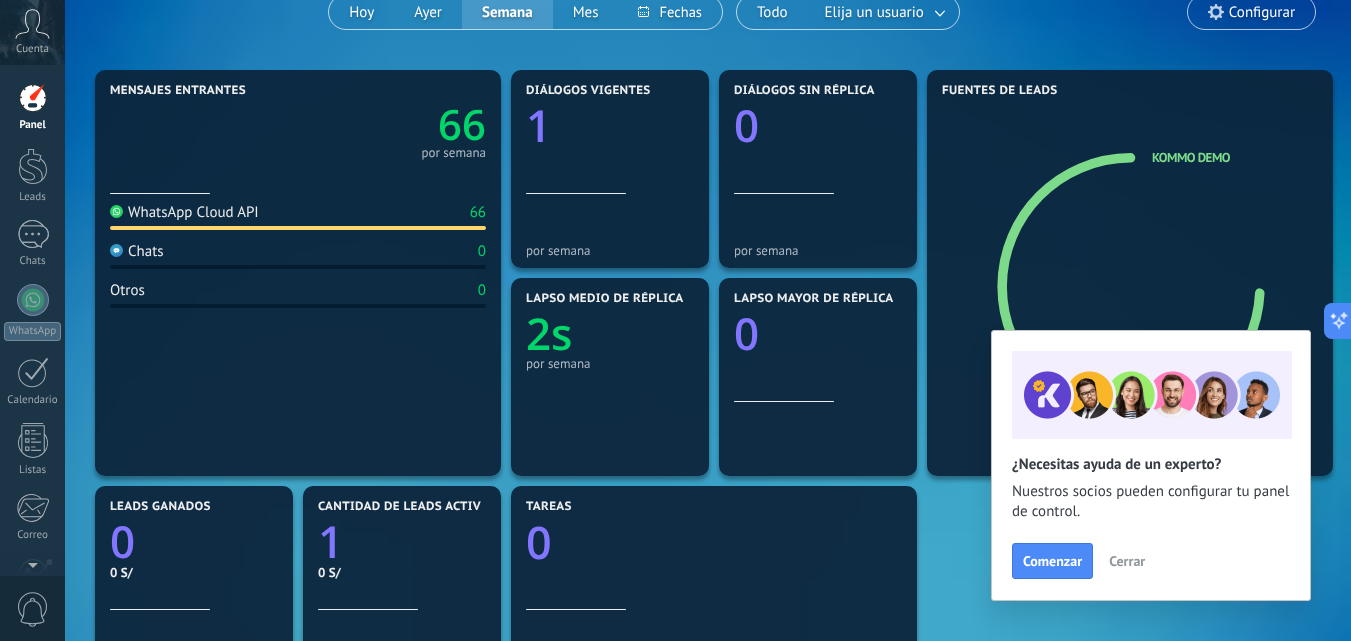 scroll, scrollTop: 200, scrollLeft: 0, axis: vertical 